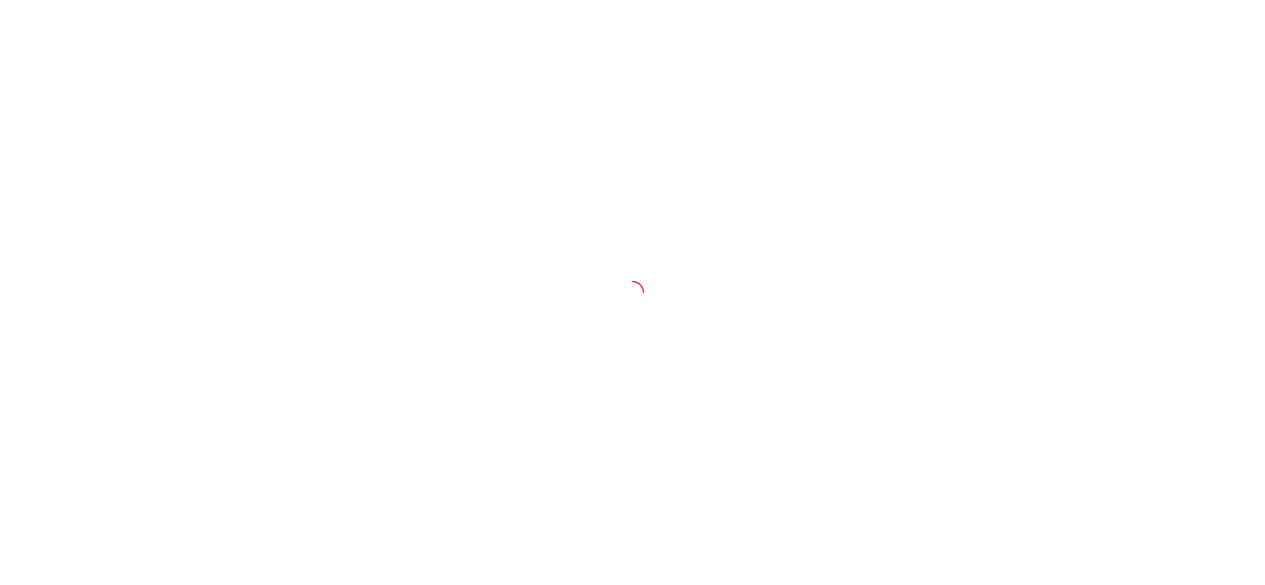 scroll, scrollTop: 0, scrollLeft: 0, axis: both 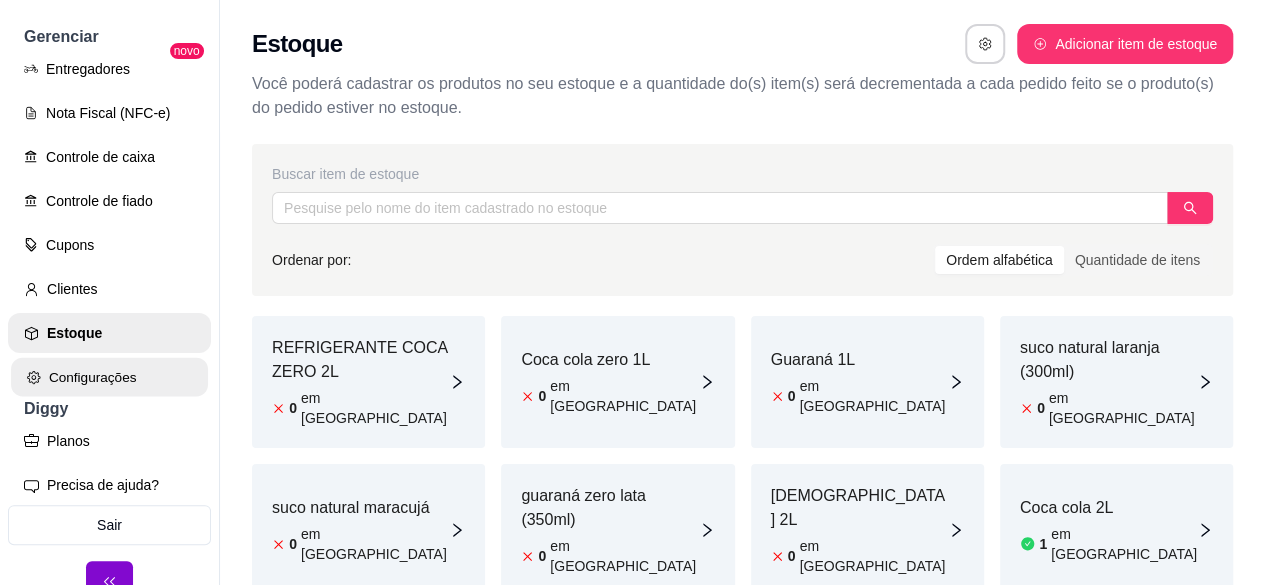 click on "Configurações" at bounding box center [109, 377] 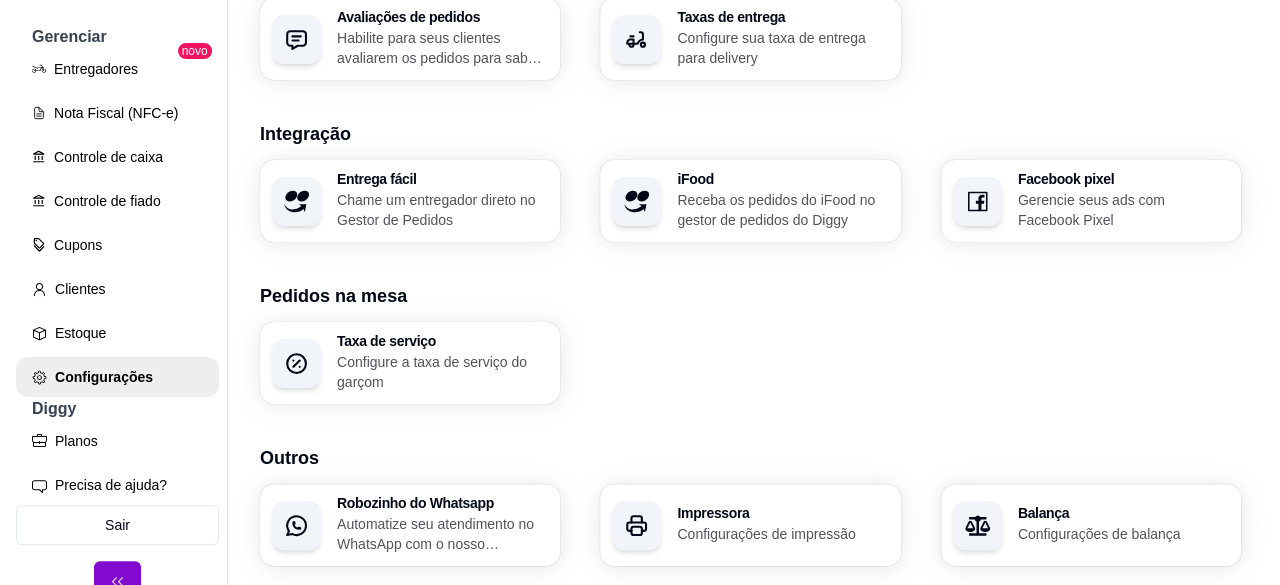 scroll, scrollTop: 848, scrollLeft: 0, axis: vertical 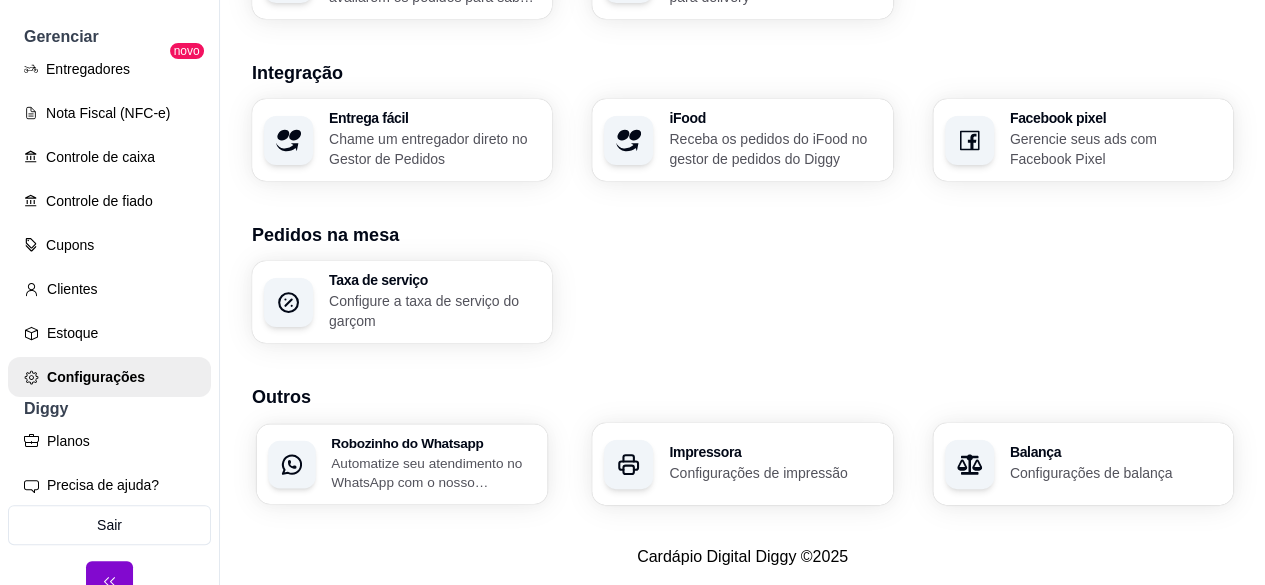 click on "Automatize seu atendimento no WhatsApp com o nosso robozinho" at bounding box center (433, 472) 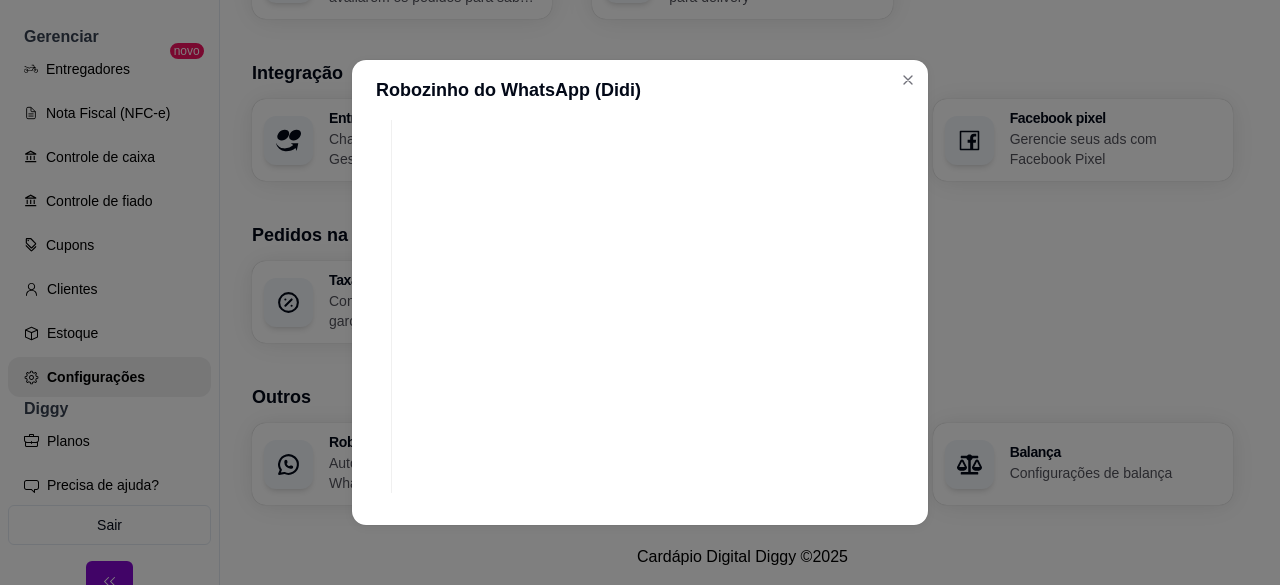 scroll, scrollTop: 1693, scrollLeft: 0, axis: vertical 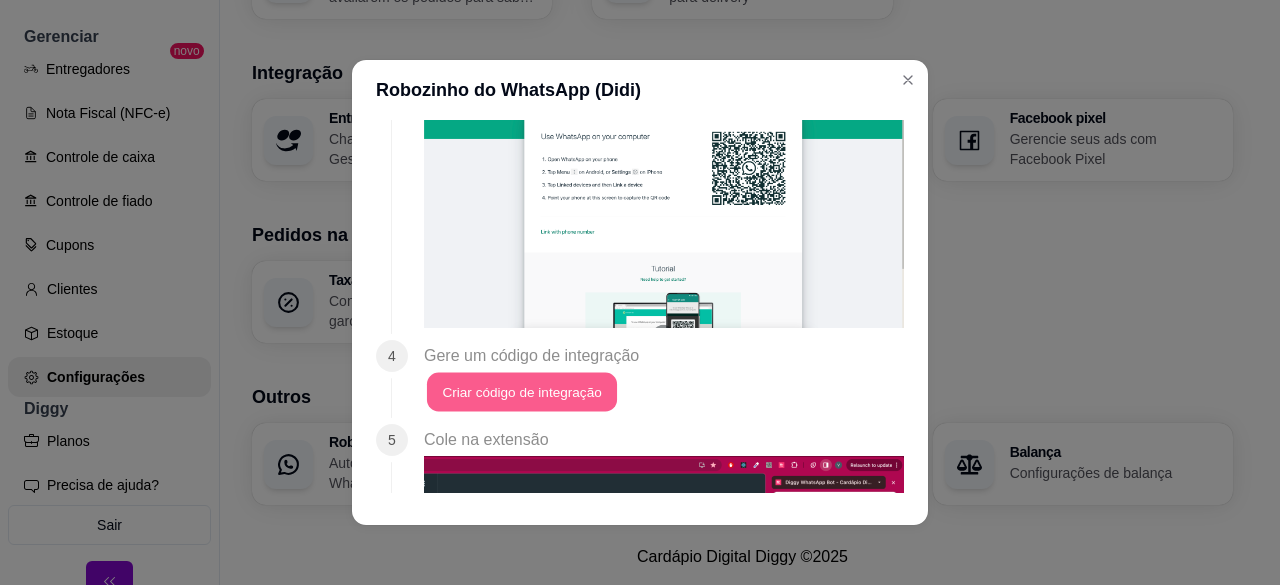 click on "Criar código de integração" at bounding box center [522, 391] 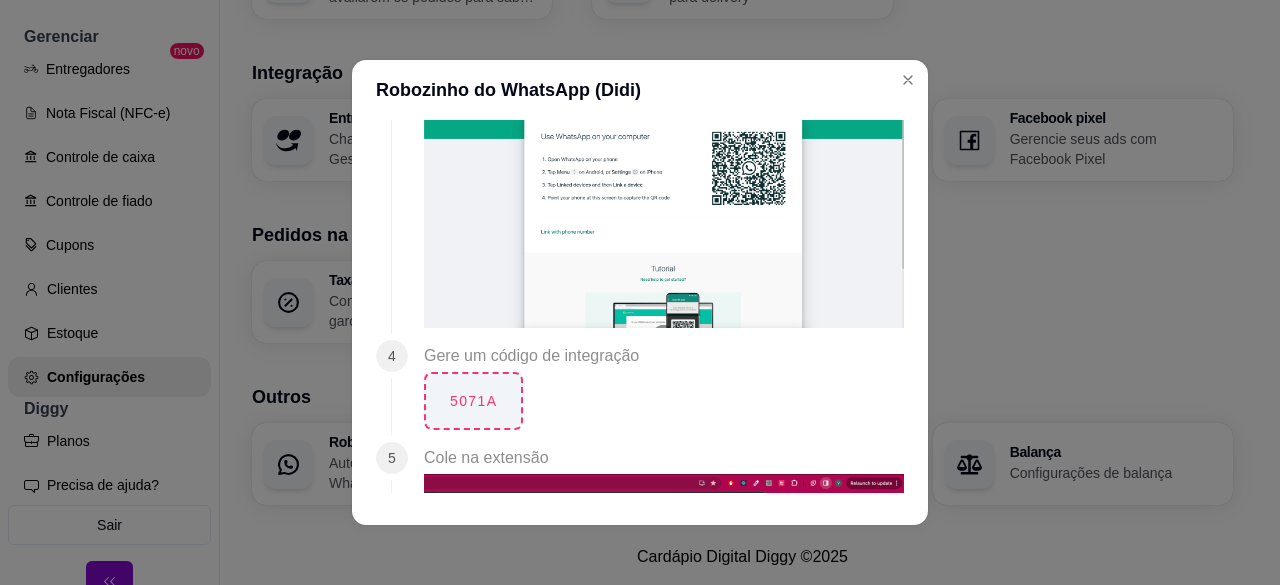 click on "5071A" at bounding box center [473, 401] 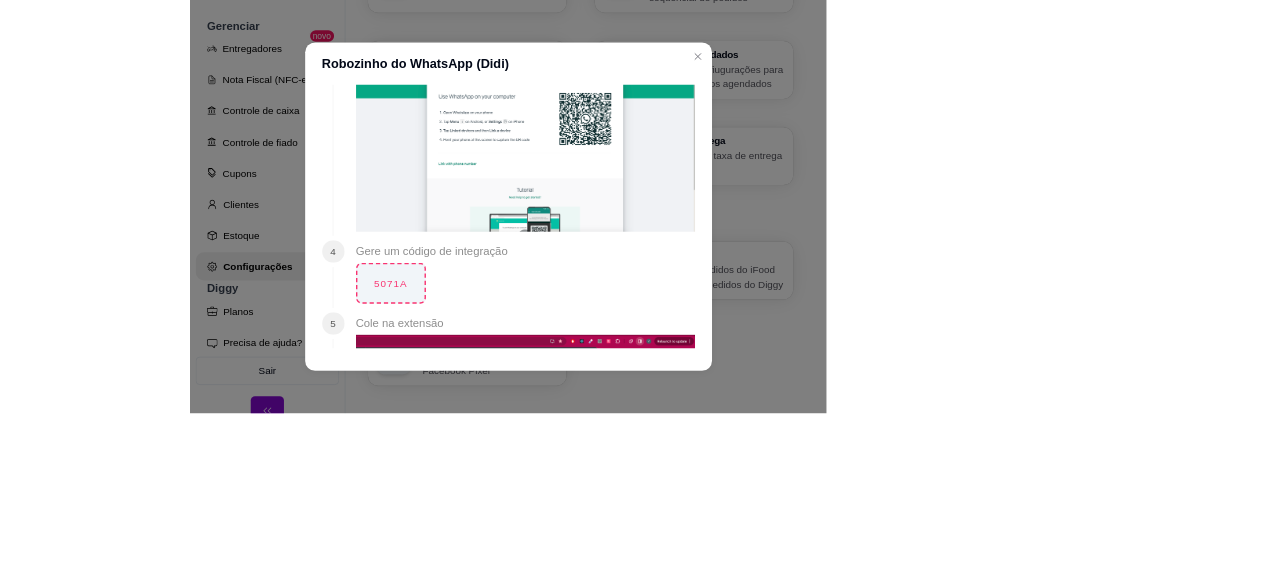 scroll, scrollTop: 848, scrollLeft: 0, axis: vertical 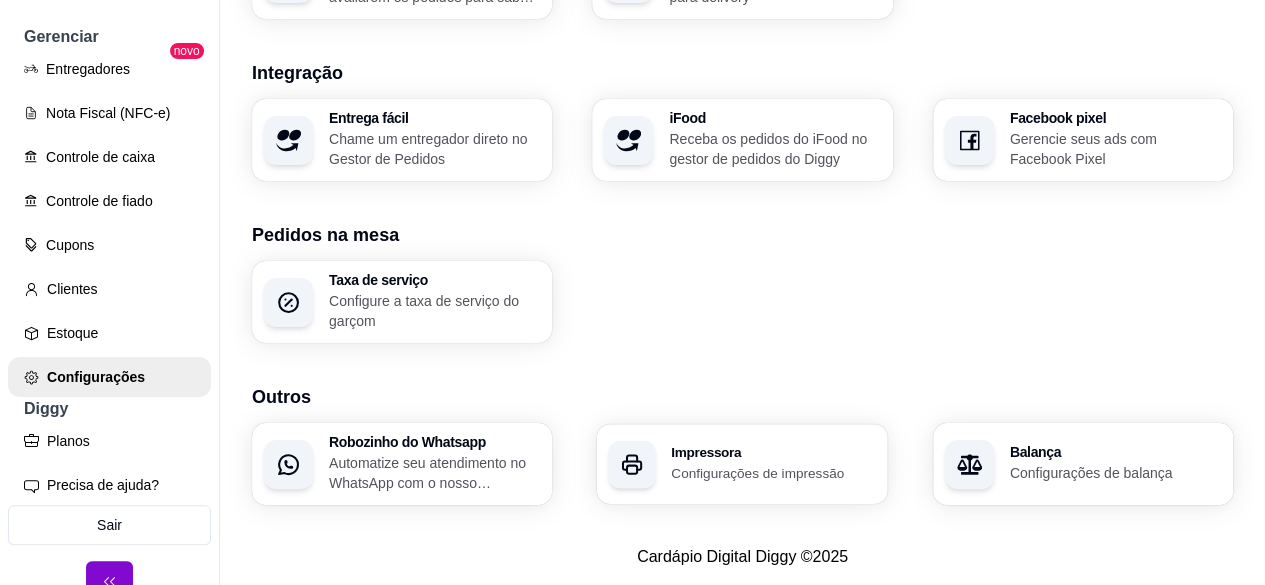 click on "Impressora Configurações de impressão" at bounding box center (742, 464) 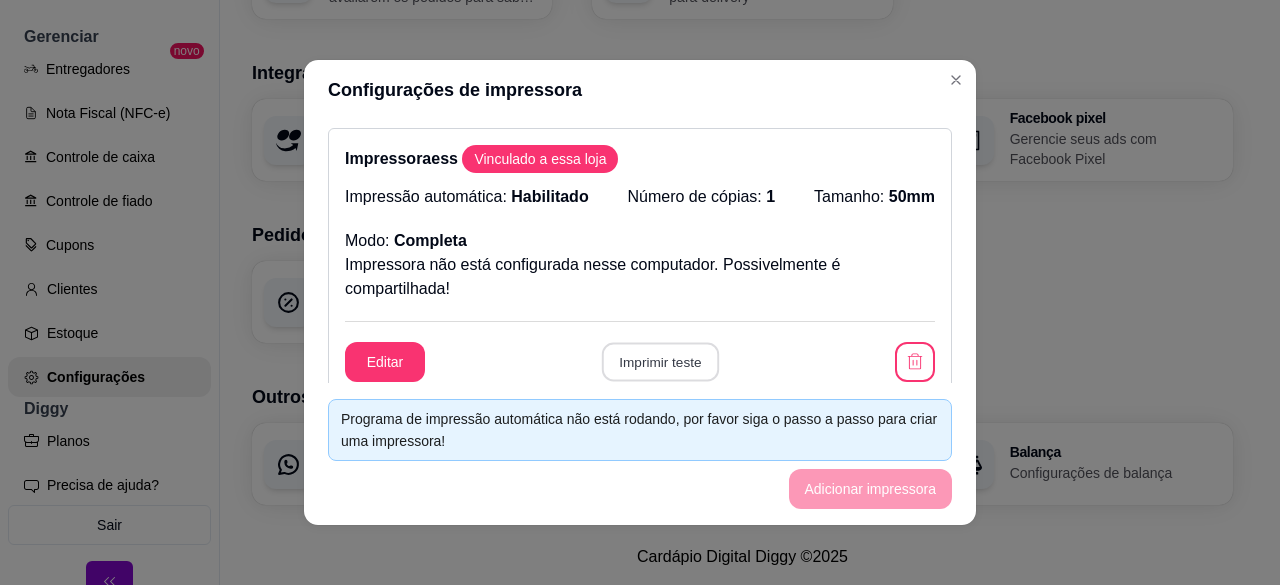 click on "Imprimir teste" at bounding box center [659, 362] 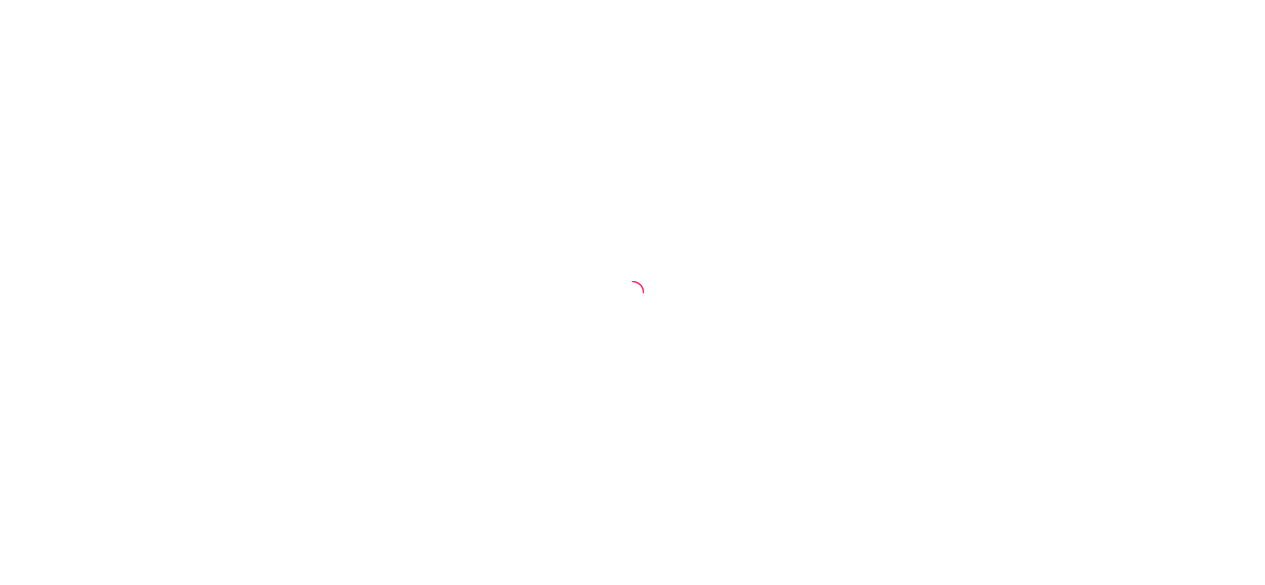 scroll, scrollTop: 0, scrollLeft: 0, axis: both 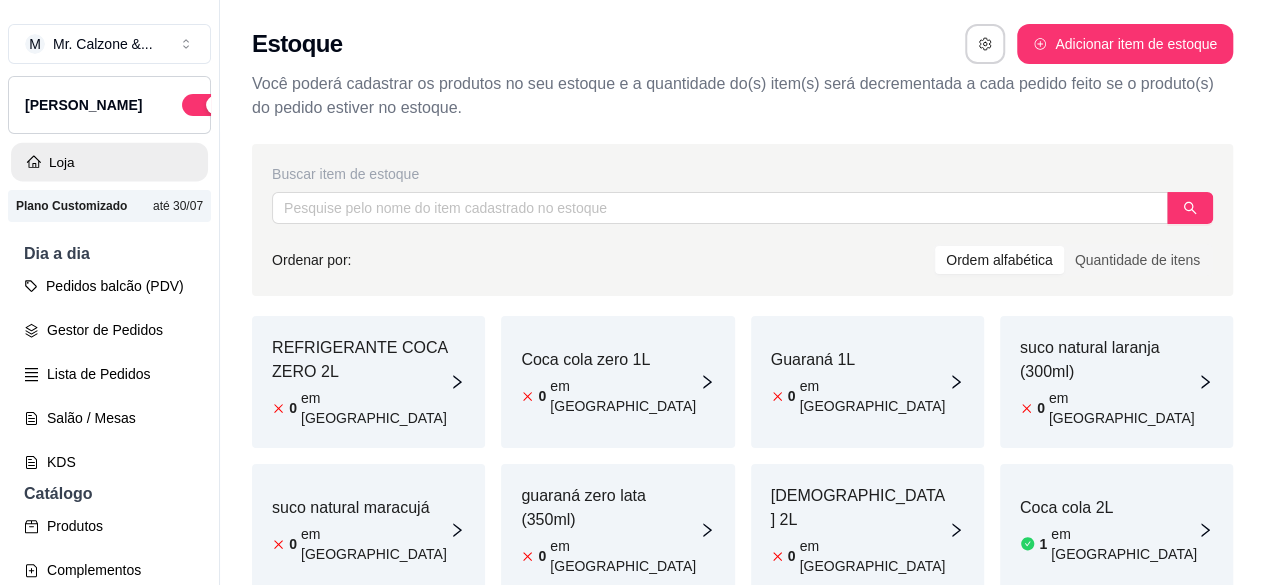 click on "Loja" at bounding box center (109, 162) 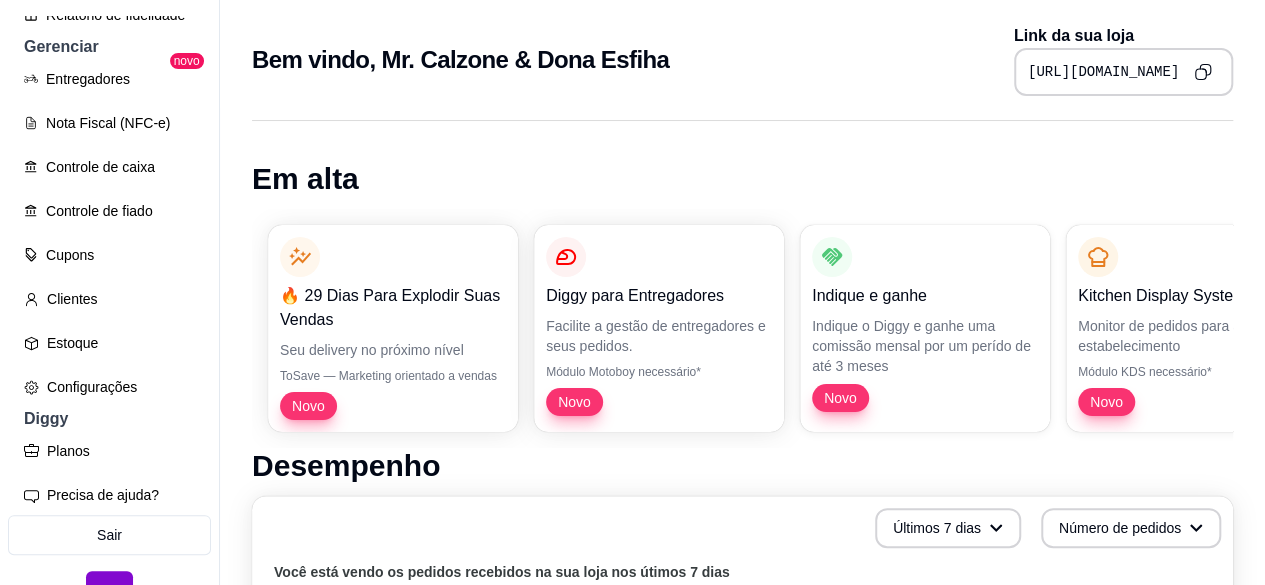 scroll, scrollTop: 740, scrollLeft: 0, axis: vertical 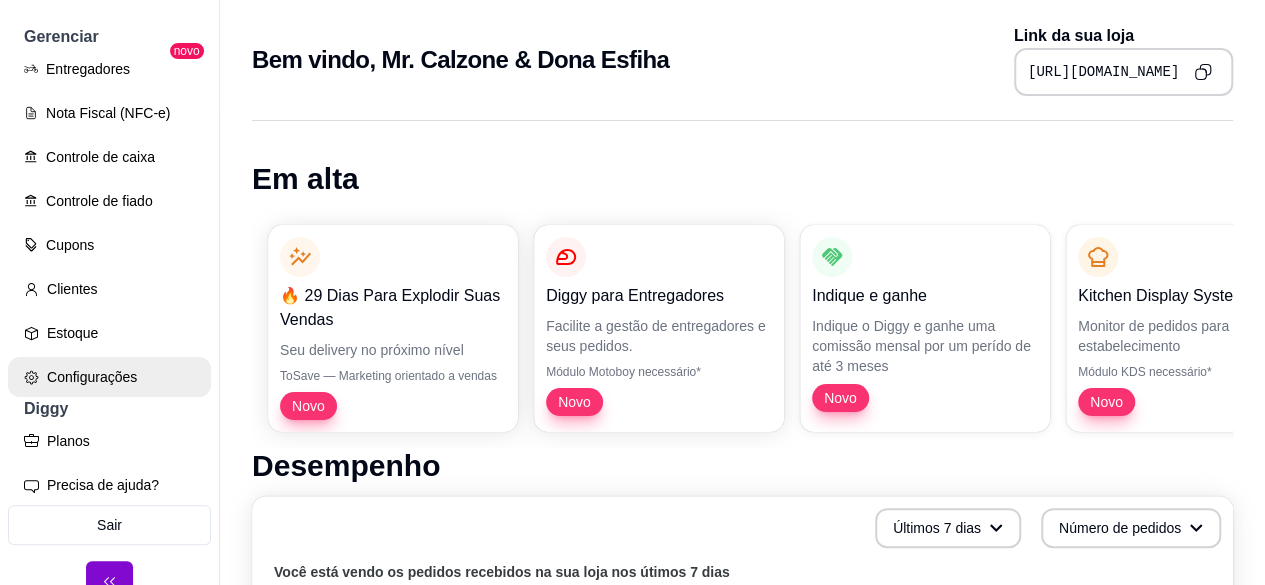 click on "Entregadores novo Nota Fiscal (NFC-e) Controle de caixa Controle de fiado Cupons Clientes Estoque Configurações" at bounding box center (109, 223) 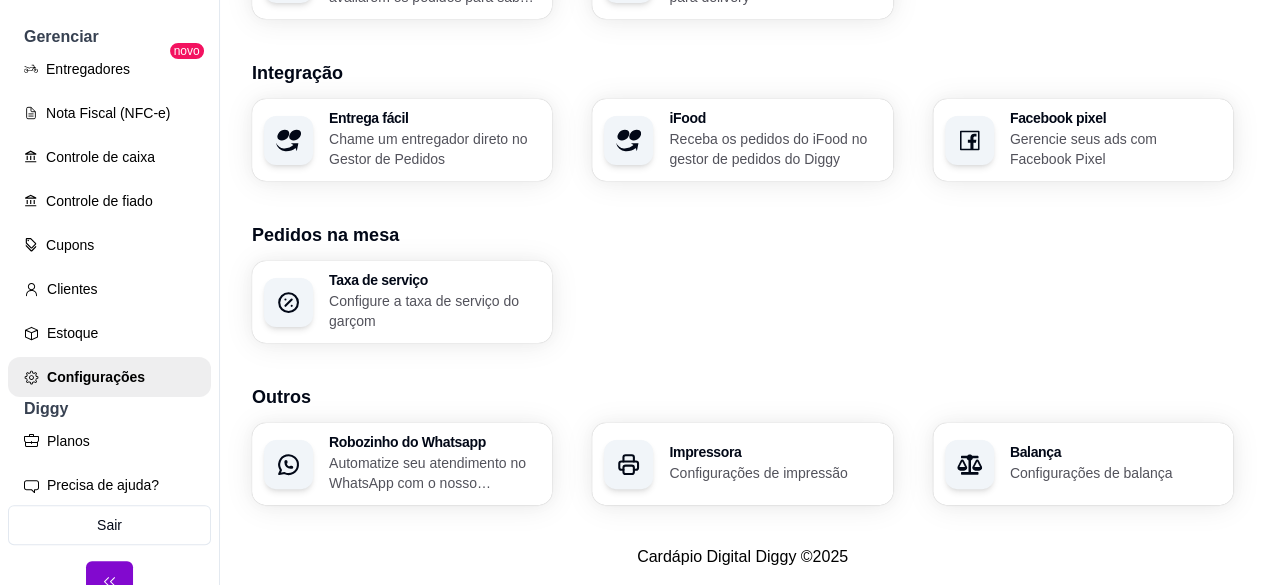 scroll, scrollTop: 862, scrollLeft: 0, axis: vertical 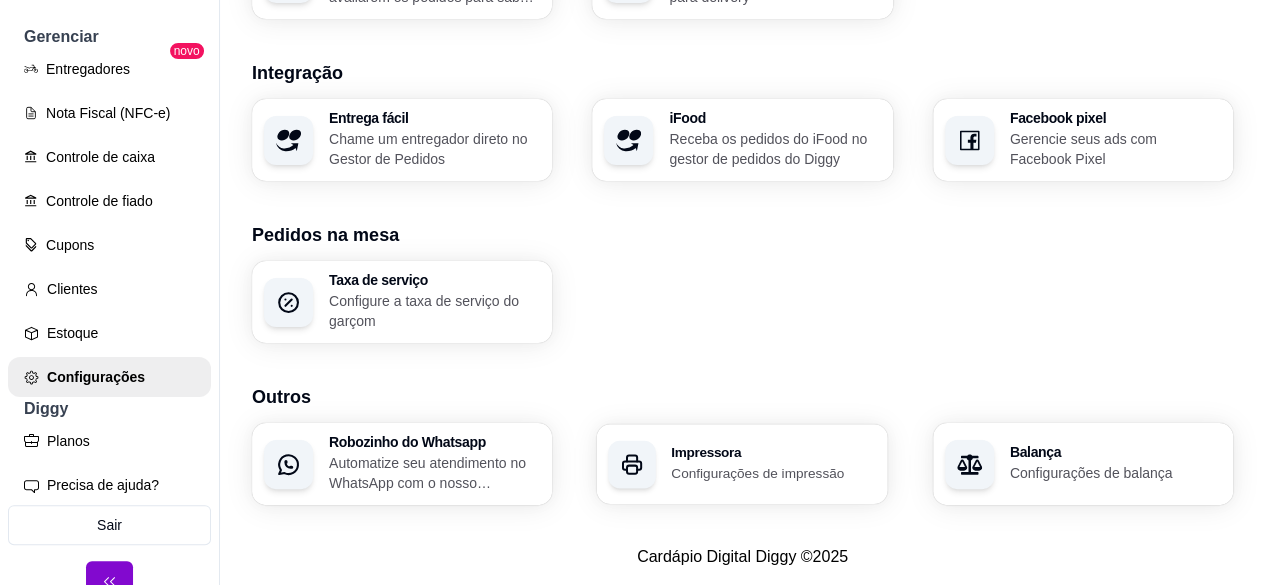 click on "Configurações de impressão" at bounding box center (774, 472) 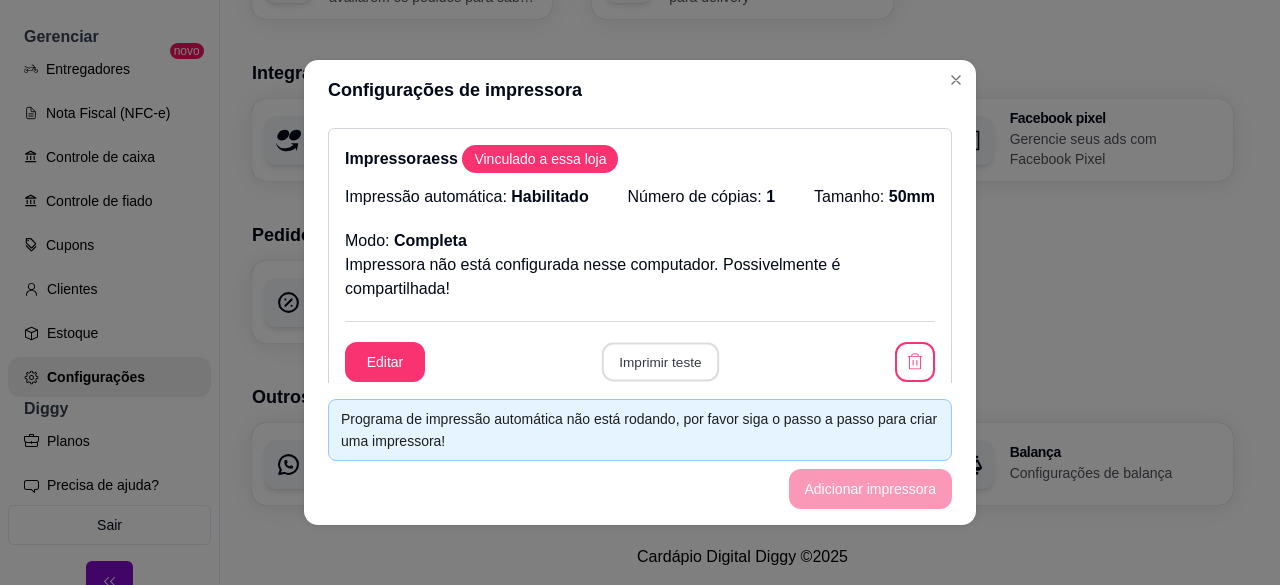 click on "Imprimir teste" at bounding box center (659, 362) 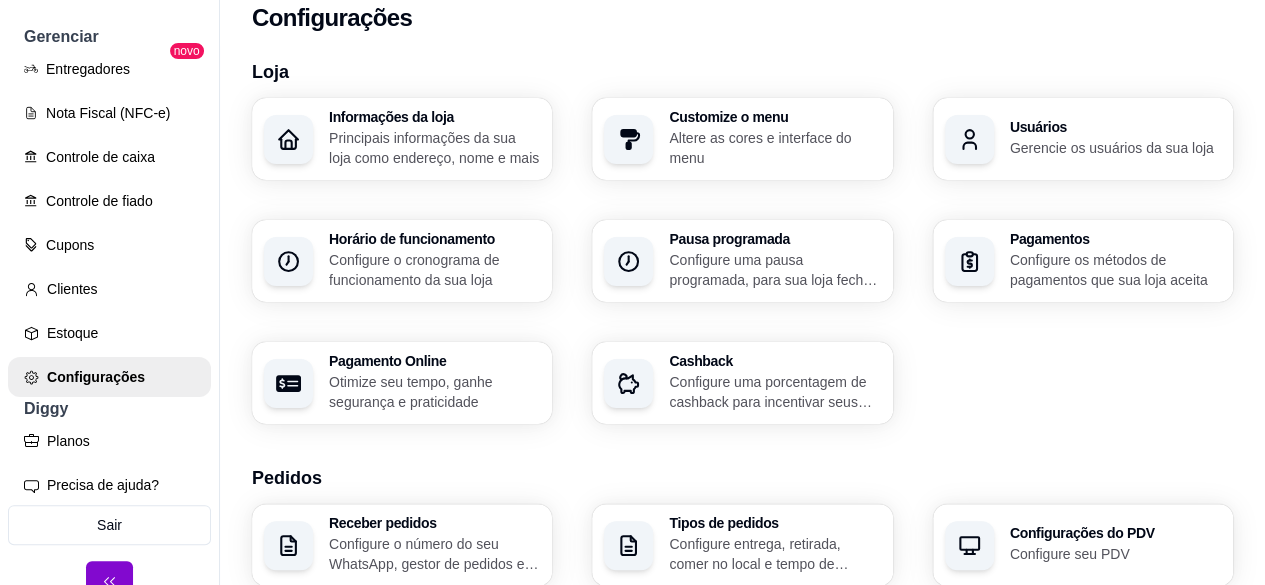 scroll, scrollTop: 0, scrollLeft: 0, axis: both 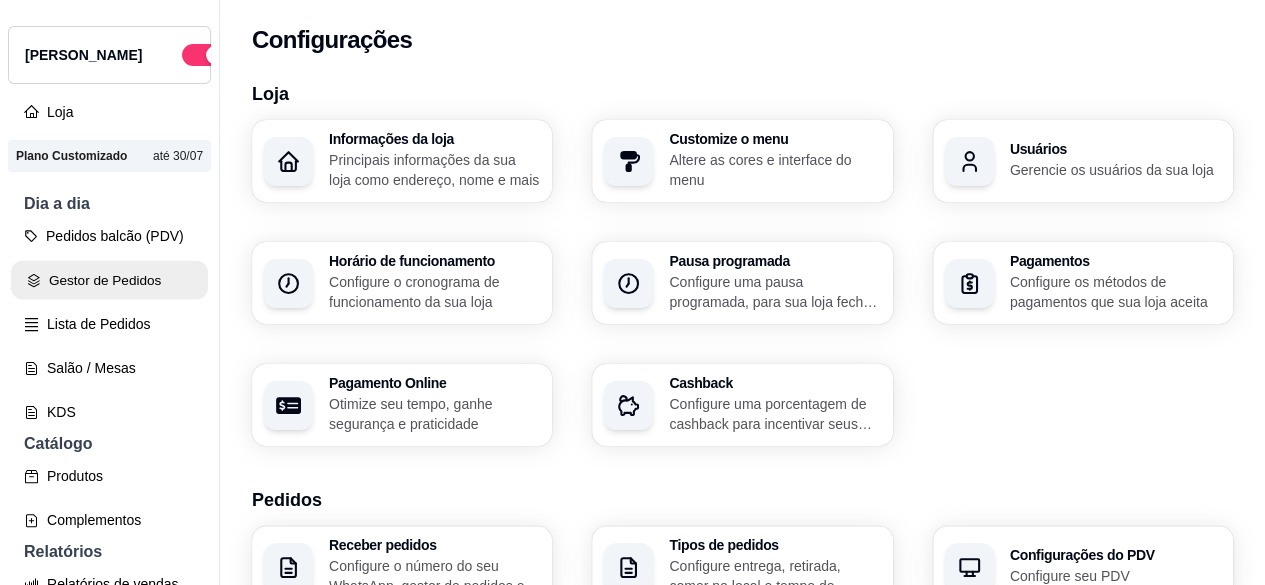 click on "Gestor de Pedidos" at bounding box center [109, 280] 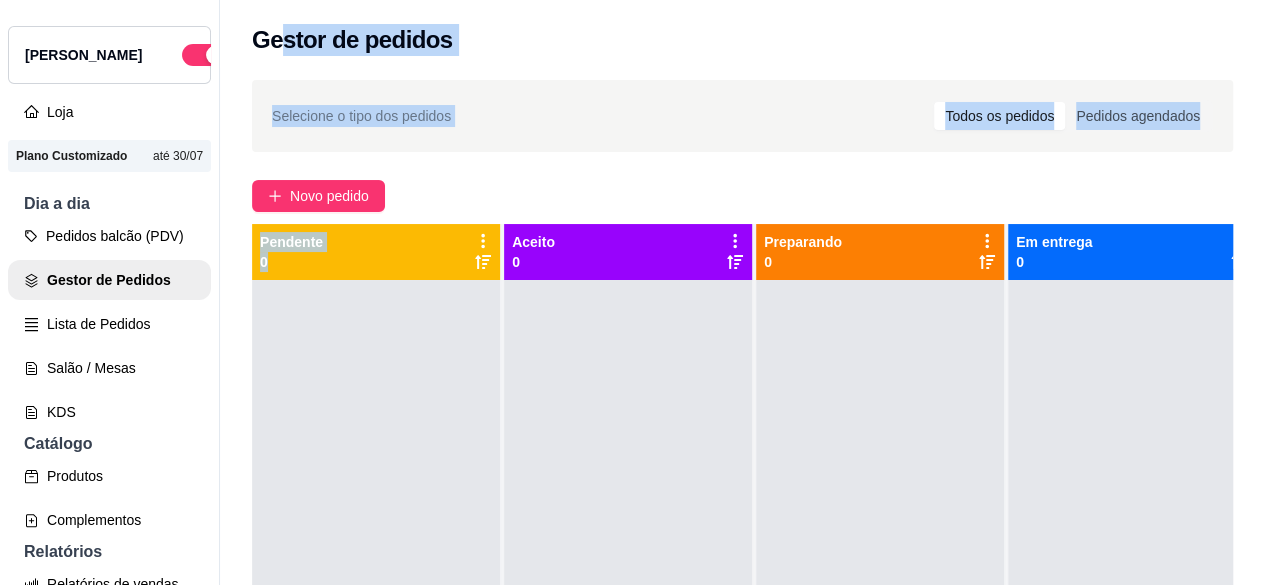 drag, startPoint x: 322, startPoint y: 401, endPoint x: 280, endPoint y: -87, distance: 489.80405 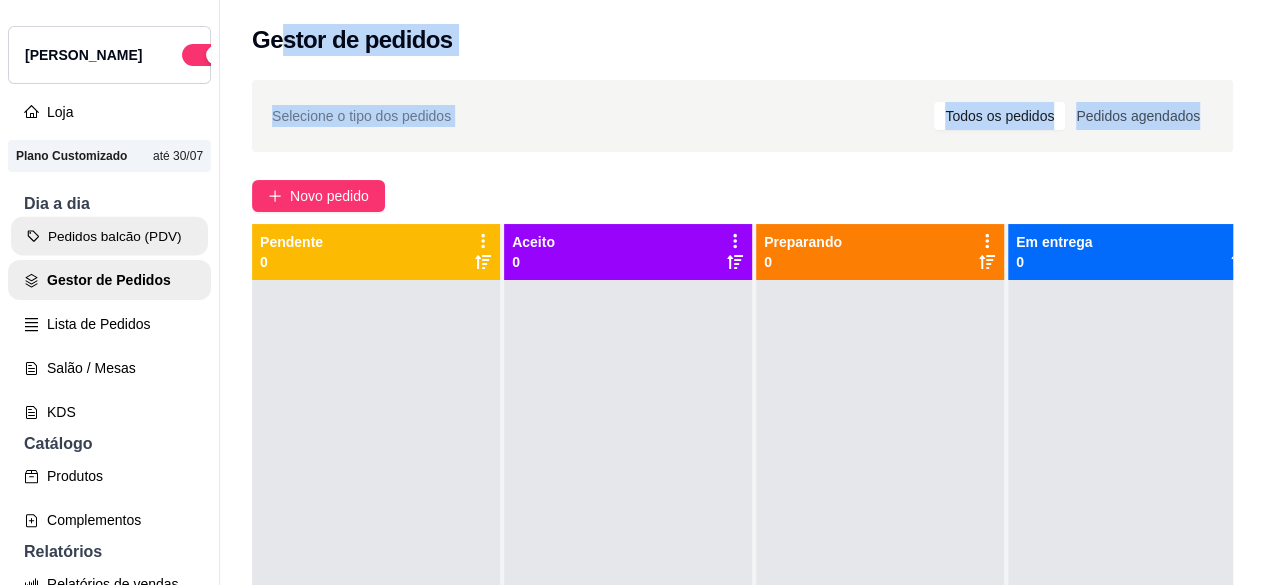 click on "Pedidos balcão (PDV)" at bounding box center (109, 236) 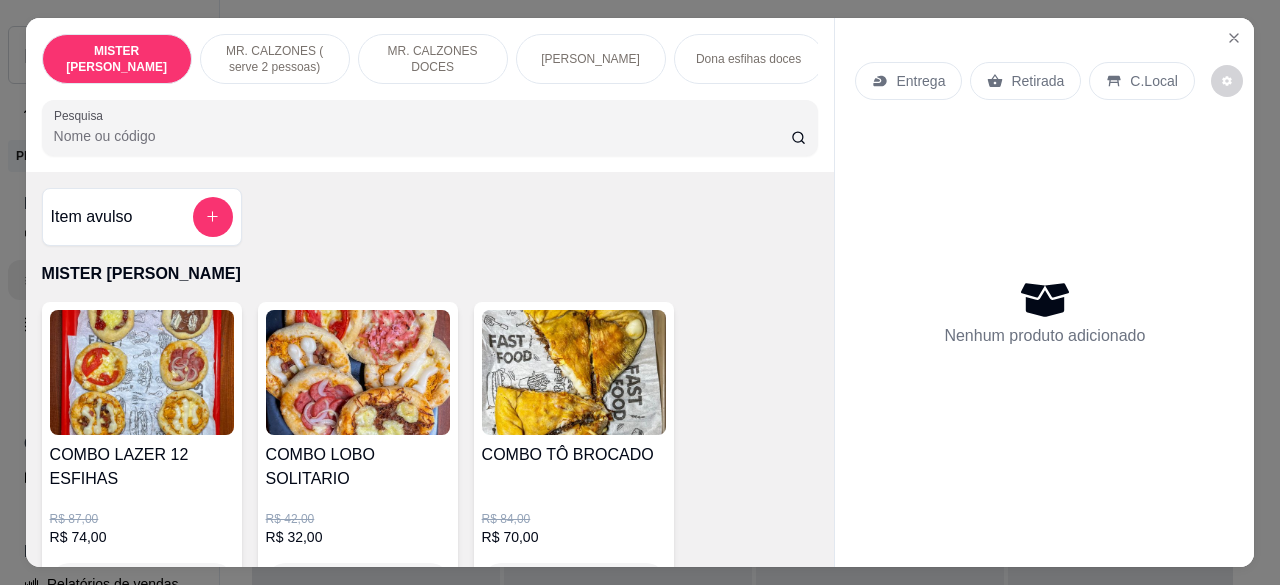 click on "Item avulso MISTER COMBOS COMBO LAZER 12 ESFIHAS   R$ 87,00 R$ 74,00 0 COMBO LOBO SOLITARIO    R$ 42,00 R$ 32,00 0 COMBO TÔ BROCADO   R$ 84,00 R$ 70,00 0 COMBO LAZER 12 ESFIHAS - cópia   R$ 84,00 R$ 70,00 0 MR. CALZONES ( serve 2 pessoas) [PERSON_NAME]   R$ 25,00 0 Mr [PERSON_NAME] ele (calabresa)   R$ 27,00 0 Mr [PERSON_NAME] com catupiry   R$ 27,00 0 Mr [PERSON_NAME]   R$ 30,00 0 Dona portuguesa   R$ 28,00 0 Mr X tudo   R$ 32,00 0 Dona nordestina   R$ 35,00 0 Mr [PERSON_NAME] de rico   R$ 35,00 0 MR [PERSON_NAME]   R$ 30,00 0 MR. CALZONES DOCES Mr [PERSON_NAME] & dona [PERSON_NAME]   R$ 25,00 0 Mr [PERSON_NAME] fitness   R$ 30,00 0 Mr [PERSON_NAME] e Dona bis   R$ 30,00 0 Mr [PERSON_NAME]´s e Dona Nutella   R$ 35,00 R$ 32,00 0 Dona Esfiha Dona Mussarela   R$ 6,00 0 Mr [PERSON_NAME] ele (calabresa)   R$ 6,00 0 Mr. frango cremoso   R$ 6,50 0 Mr. frango com bacon   R$ 7,50 0 Dona pizza   R$ 6,00 0 Dona nordestina   R$ 9,00 0 Mr. árabe   R$ 6,00 0 Dona mexicana    R$ 10,00 0 Mr. Bacon   R$ 6,50 0 Dona esfihas doces Mr. oreo   R$ 9,00 0   R$ 10,00 0" at bounding box center [430, 370] 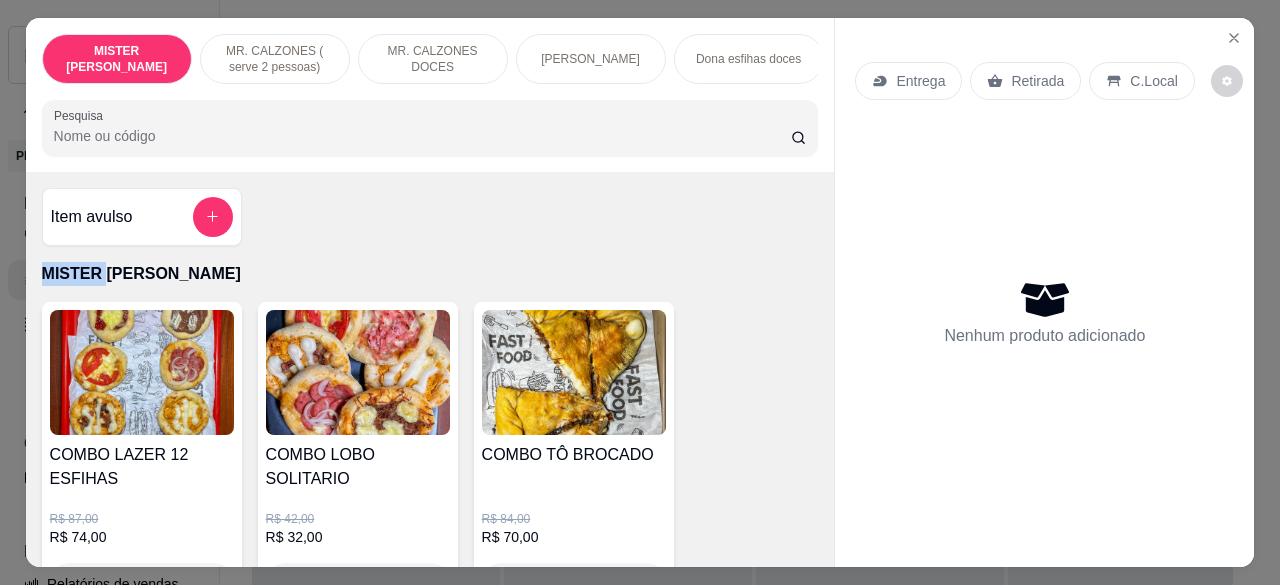 click on "Item avulso MISTER COMBOS COMBO LAZER 12 ESFIHAS   R$ 87,00 R$ 74,00 0 COMBO LOBO SOLITARIO    R$ 42,00 R$ 32,00 0 COMBO TÔ BROCADO   R$ 84,00 R$ 70,00 0 COMBO LAZER 12 ESFIHAS - cópia   R$ 84,00 R$ 70,00 0 MR. CALZONES ( serve 2 pessoas) [PERSON_NAME]   R$ 25,00 0 Mr [PERSON_NAME] ele (calabresa)   R$ 27,00 0 Mr [PERSON_NAME] com catupiry   R$ 27,00 0 Mr [PERSON_NAME]   R$ 30,00 0 Dona portuguesa   R$ 28,00 0 Mr X tudo   R$ 32,00 0 Dona nordestina   R$ 35,00 0 Mr [PERSON_NAME] de rico   R$ 35,00 0 MR [PERSON_NAME]   R$ 30,00 0 MR. CALZONES DOCES Mr [PERSON_NAME] & dona [PERSON_NAME]   R$ 25,00 0 Mr [PERSON_NAME] fitness   R$ 30,00 0 Mr [PERSON_NAME] e Dona bis   R$ 30,00 0 Mr [PERSON_NAME]´s e Dona Nutella   R$ 35,00 R$ 32,00 0 Dona Esfiha Dona Mussarela   R$ 6,00 0 Mr [PERSON_NAME] ele (calabresa)   R$ 6,00 0 Mr. frango cremoso   R$ 6,50 0 Mr. frango com bacon   R$ 7,50 0 Dona pizza   R$ 6,00 0 Dona nordestina   R$ 9,00 0 Mr. árabe   R$ 6,00 0 Dona mexicana    R$ 10,00 0 Mr. Bacon   R$ 6,50 0 Dona esfihas doces Mr. oreo   R$ 9,00 0   R$ 10,00 0" at bounding box center [430, 370] 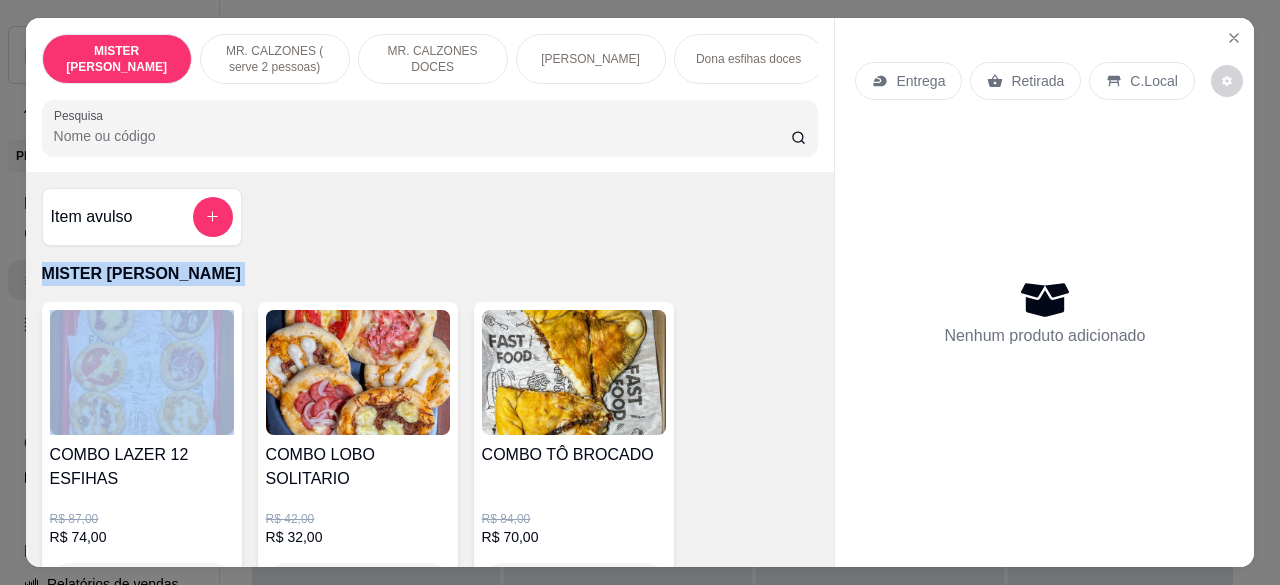 click on "Item avulso MISTER COMBOS COMBO LAZER 12 ESFIHAS   R$ 87,00 R$ 74,00 0 COMBO LOBO SOLITARIO    R$ 42,00 R$ 32,00 0 COMBO TÔ BROCADO   R$ 84,00 R$ 70,00 0 COMBO LAZER 12 ESFIHAS - cópia   R$ 84,00 R$ 70,00 0 MR. CALZONES ( serve 2 pessoas) [PERSON_NAME]   R$ 25,00 0 Mr [PERSON_NAME] ele (calabresa)   R$ 27,00 0 Mr [PERSON_NAME] com catupiry   R$ 27,00 0 Mr [PERSON_NAME]   R$ 30,00 0 Dona portuguesa   R$ 28,00 0 Mr X tudo   R$ 32,00 0 Dona nordestina   R$ 35,00 0 Mr [PERSON_NAME] de rico   R$ 35,00 0 MR [PERSON_NAME]   R$ 30,00 0 MR. CALZONES DOCES Mr [PERSON_NAME] & dona [PERSON_NAME]   R$ 25,00 0 Mr [PERSON_NAME] fitness   R$ 30,00 0 Mr [PERSON_NAME] e Dona bis   R$ 30,00 0 Mr [PERSON_NAME]´s e Dona Nutella   R$ 35,00 R$ 32,00 0 Dona Esfiha Dona Mussarela   R$ 6,00 0 Mr [PERSON_NAME] ele (calabresa)   R$ 6,00 0 Mr. frango cremoso   R$ 6,50 0 Mr. frango com bacon   R$ 7,50 0 Dona pizza   R$ 6,00 0 Dona nordestina   R$ 9,00 0 Mr. árabe   R$ 6,00 0 Dona mexicana    R$ 10,00 0 Mr. Bacon   R$ 6,50 0 Dona esfihas doces Mr. oreo   R$ 9,00 0   R$ 10,00 0" at bounding box center [430, 370] 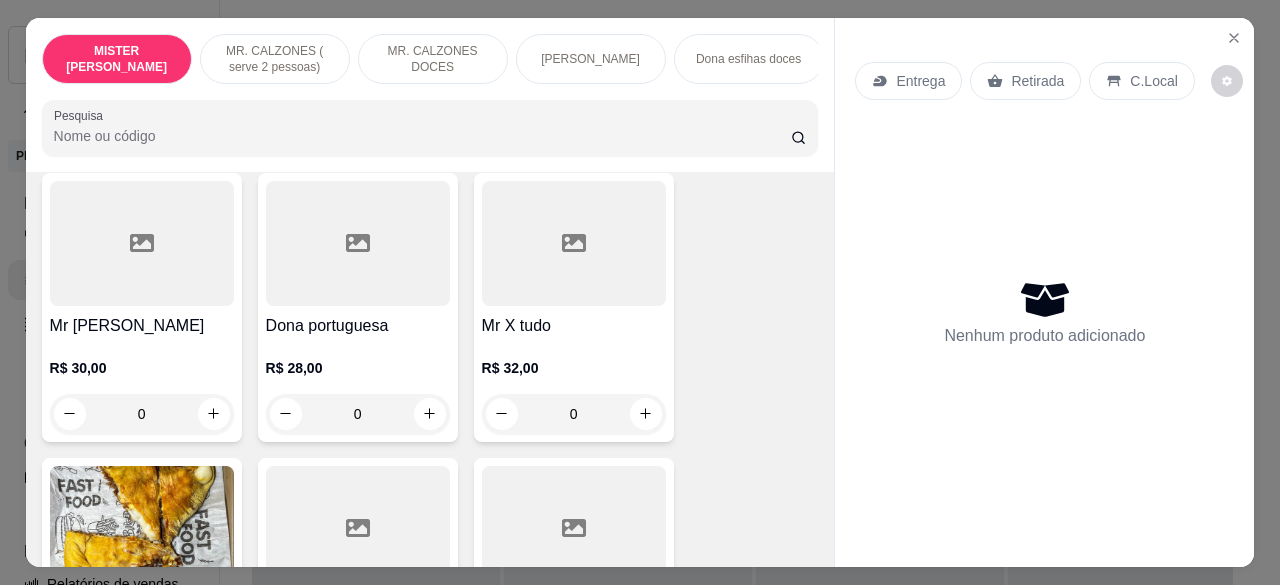 scroll, scrollTop: 1140, scrollLeft: 0, axis: vertical 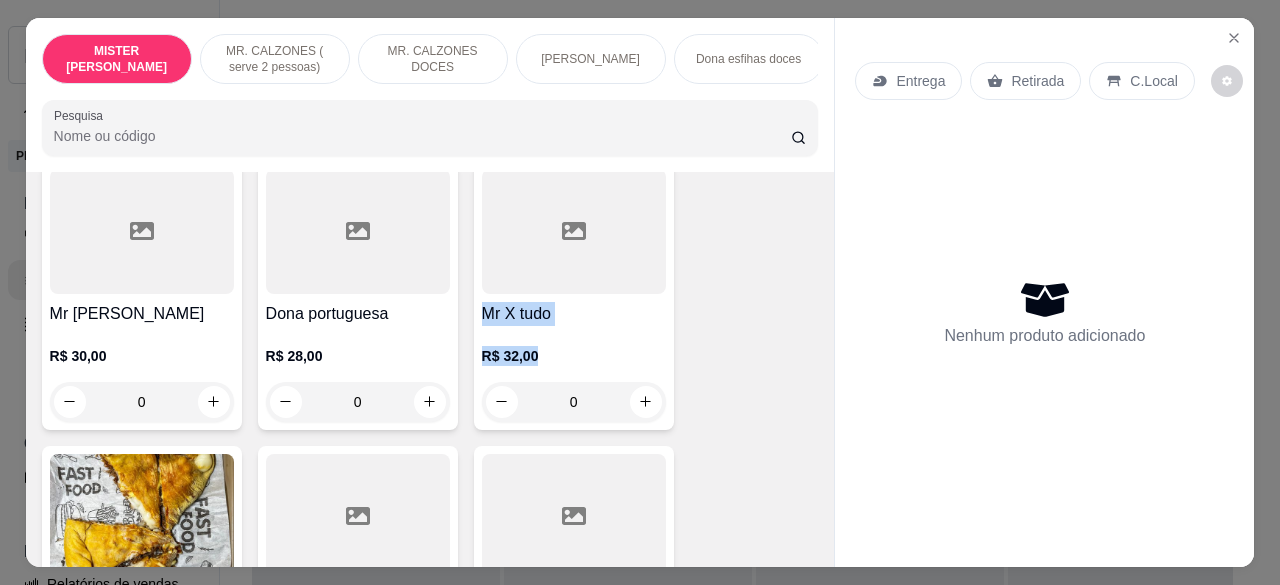 drag, startPoint x: 806, startPoint y: 269, endPoint x: 803, endPoint y: 287, distance: 18.248287 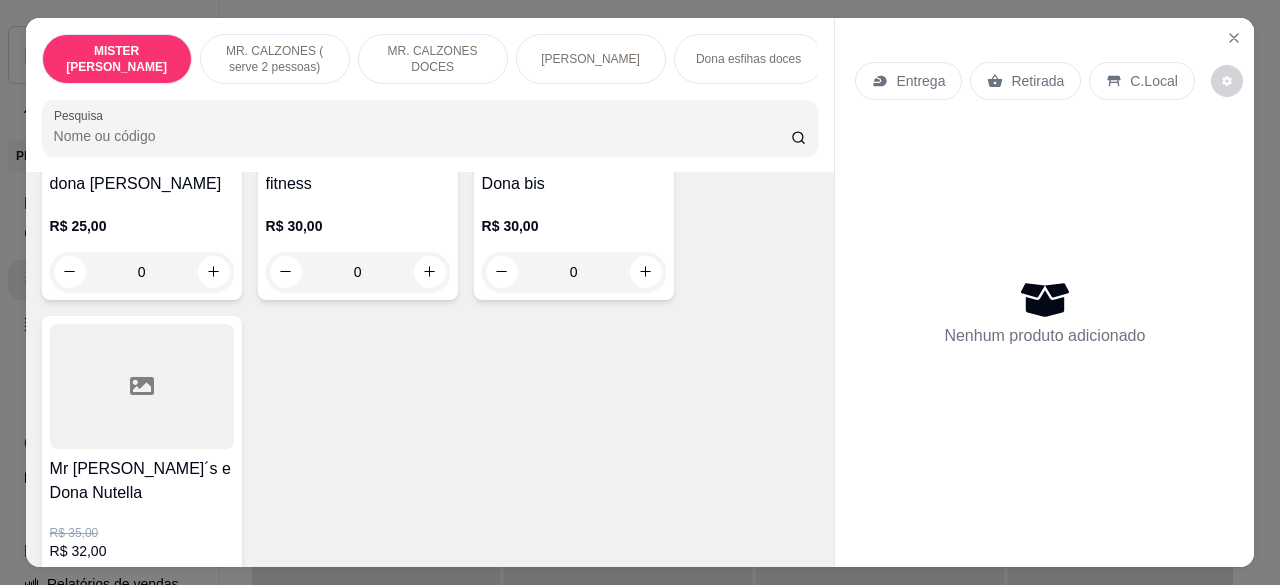 scroll, scrollTop: 2038, scrollLeft: 0, axis: vertical 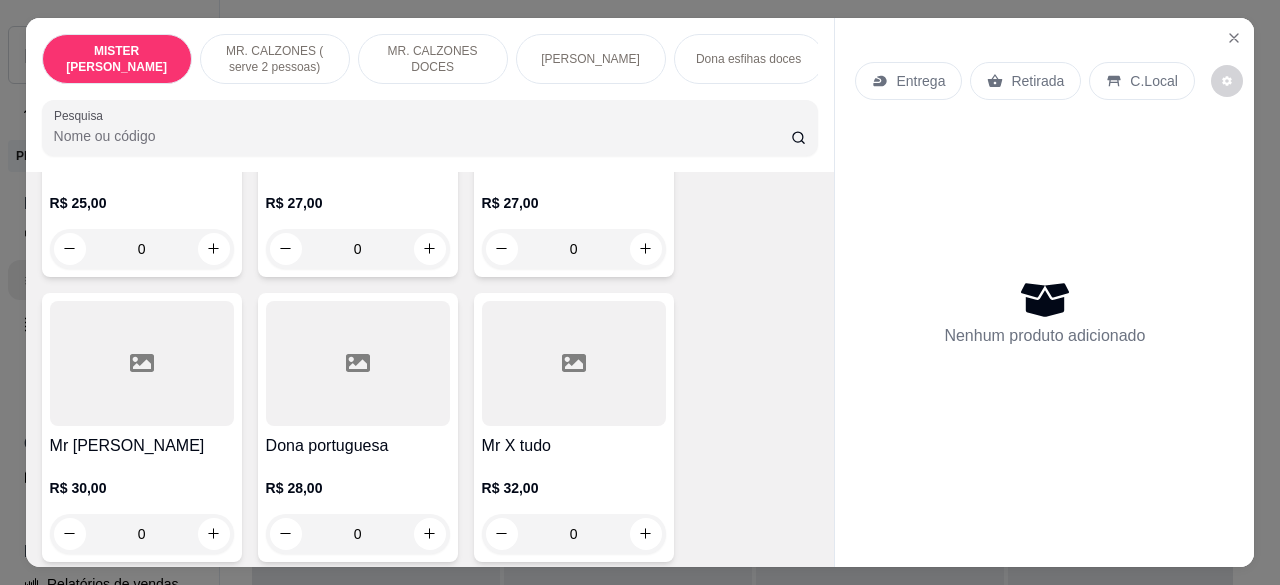 click on "Dona mussarela   R$ 25,00 0 Mr [PERSON_NAME] ele (calabresa)   R$ 27,00 0 Mr [PERSON_NAME] com catupiry   R$ 27,00 0 Mr [PERSON_NAME]   R$ 30,00 0 Dona portuguesa   R$ 28,00 0 Mr X tudo   R$ 32,00 0 Dona nordestina   R$ 35,00 0 Mr [PERSON_NAME] de rico   R$ 35,00 0 MR CALABACON   R$ 30,00 0" at bounding box center [430, 427] 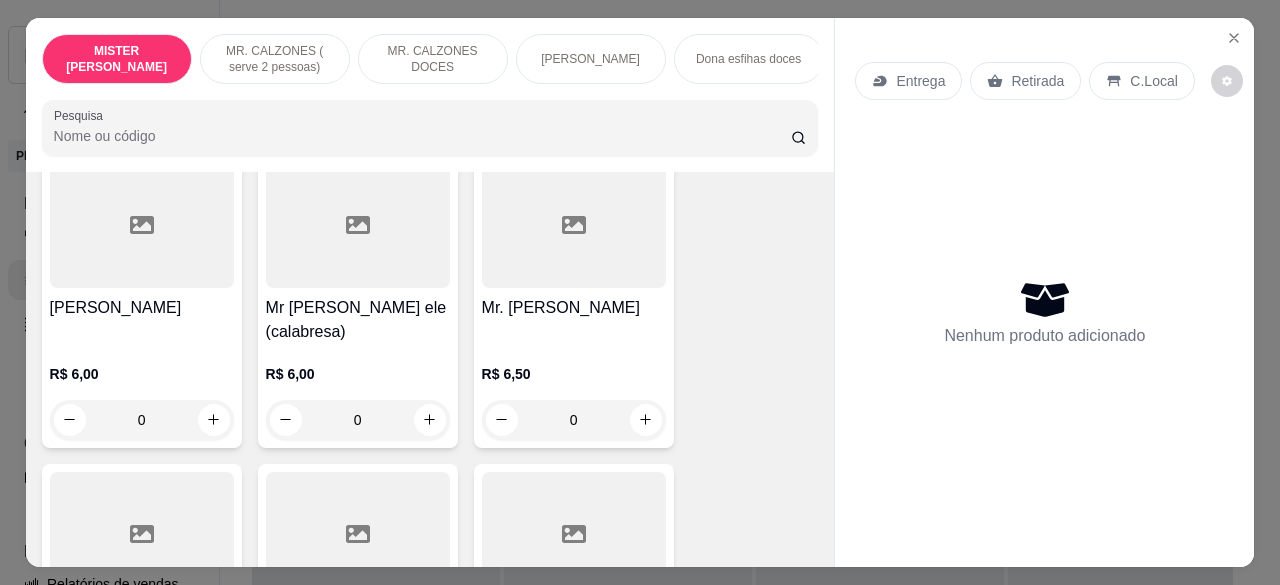 scroll, scrollTop: 2488, scrollLeft: 0, axis: vertical 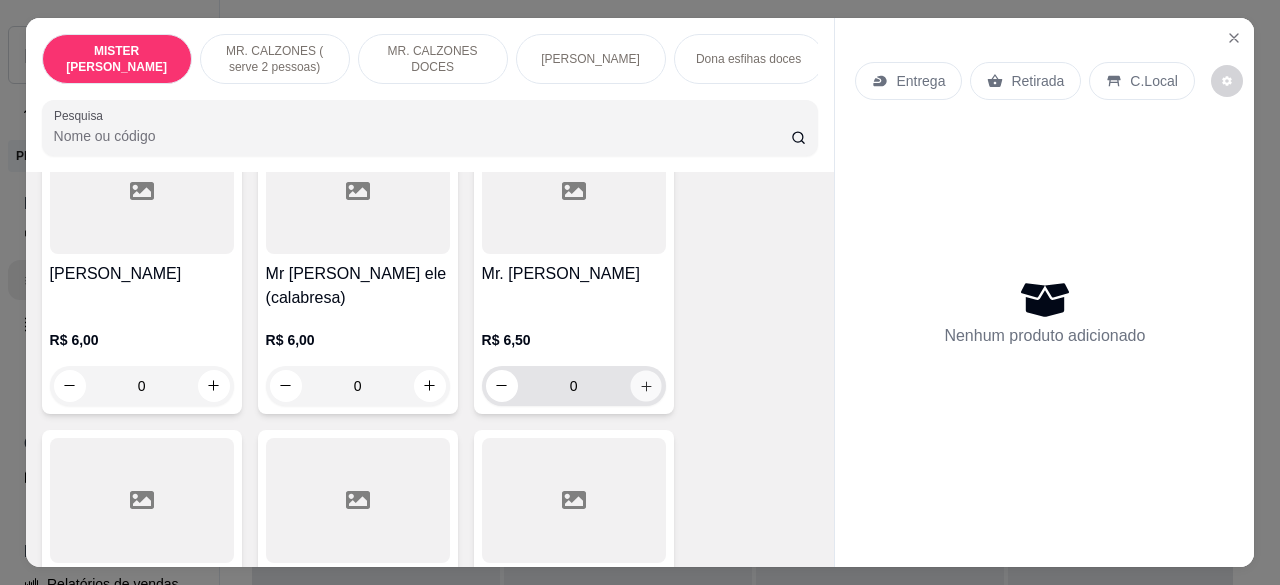 click at bounding box center [645, 385] 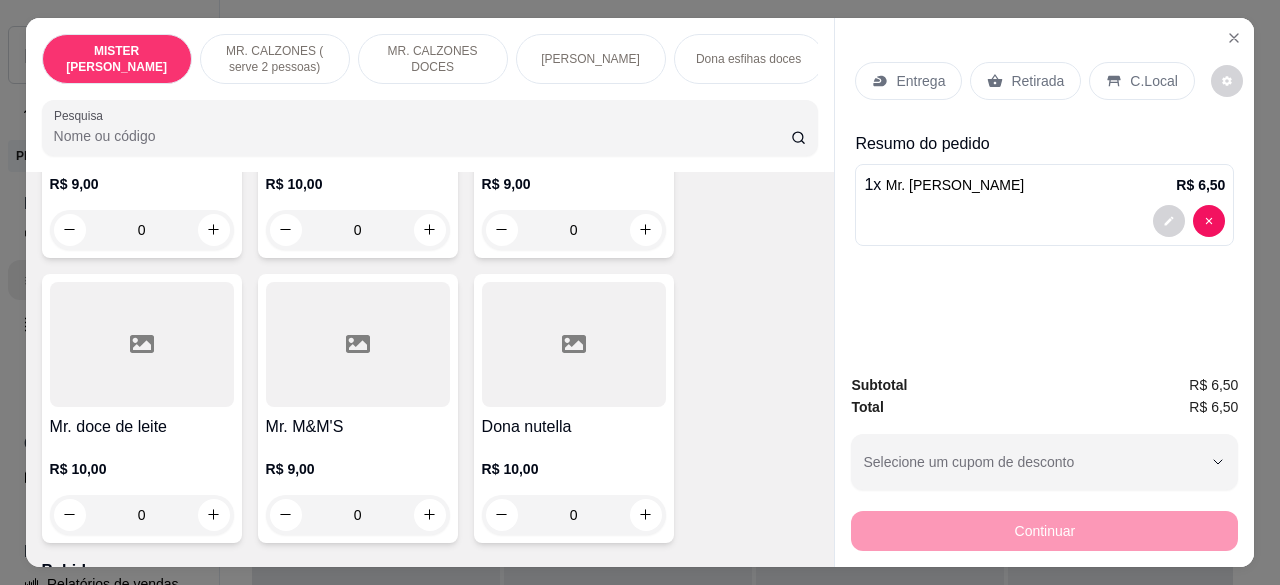 scroll, scrollTop: 3574, scrollLeft: 0, axis: vertical 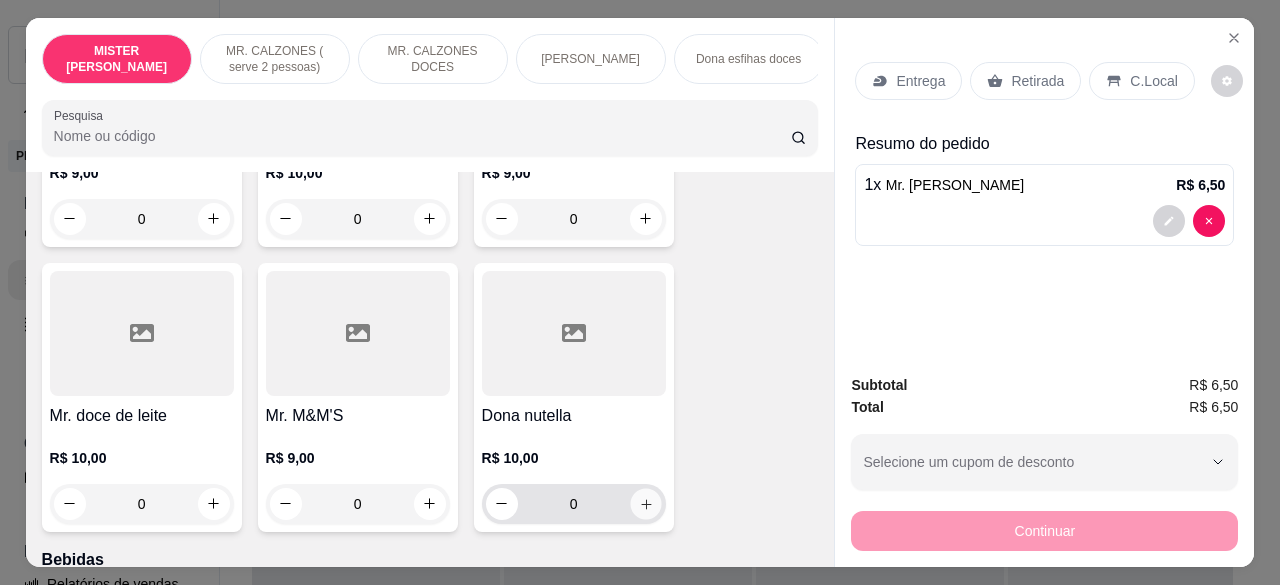 click at bounding box center (645, 503) 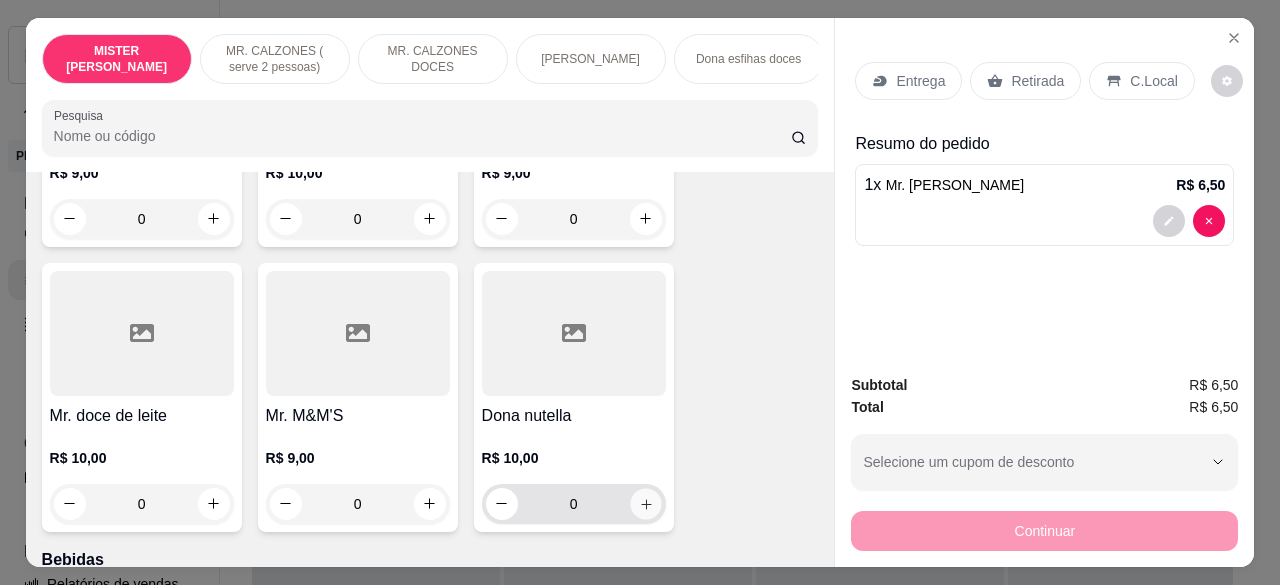 type on "1" 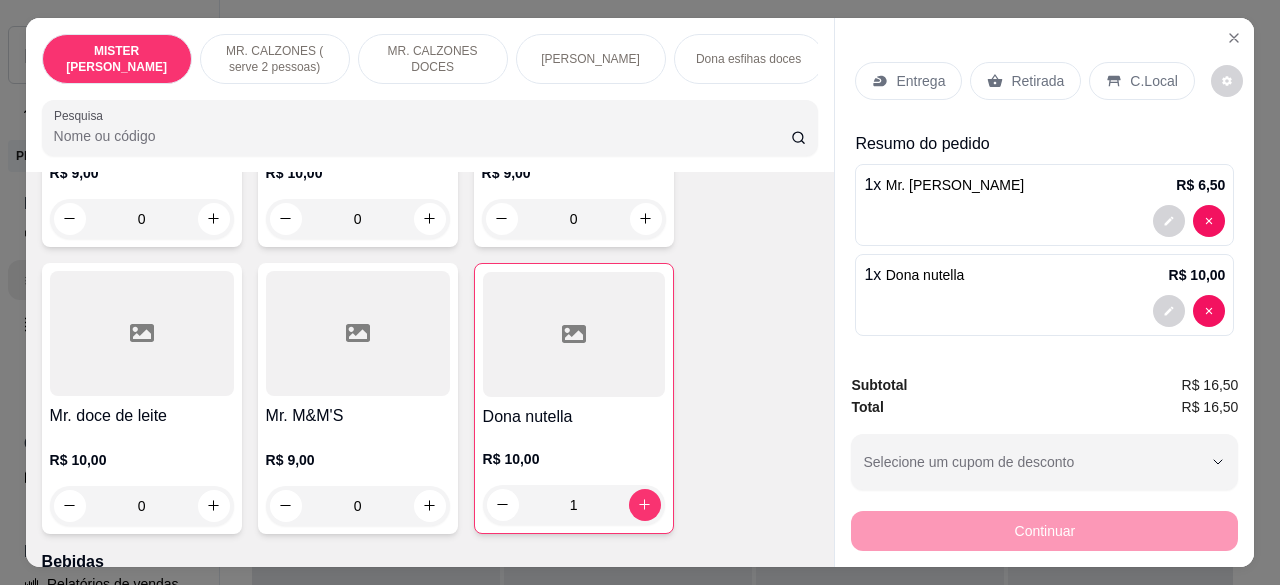 click on "C.Local" at bounding box center (1153, 81) 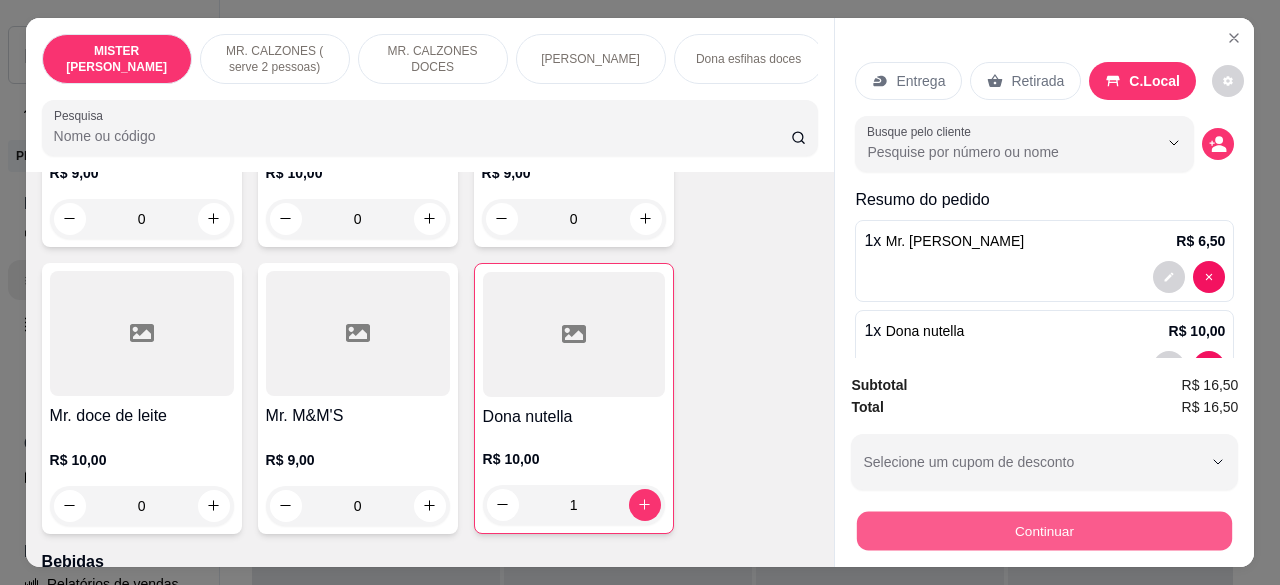 click on "Continuar" at bounding box center [1044, 531] 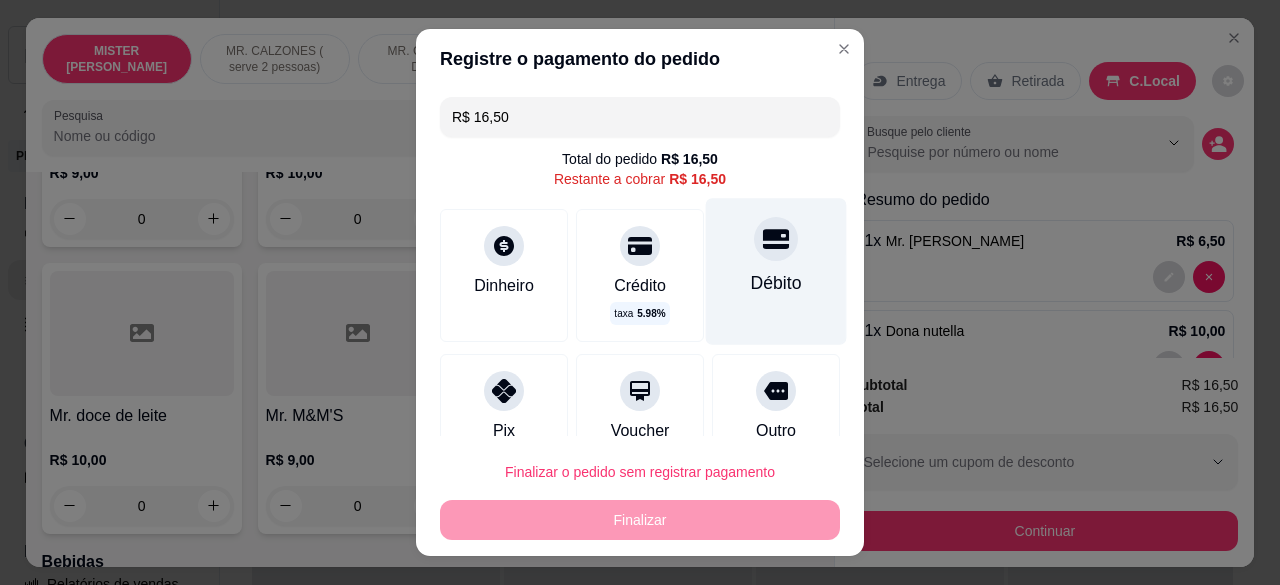 click on "Débito" at bounding box center [776, 283] 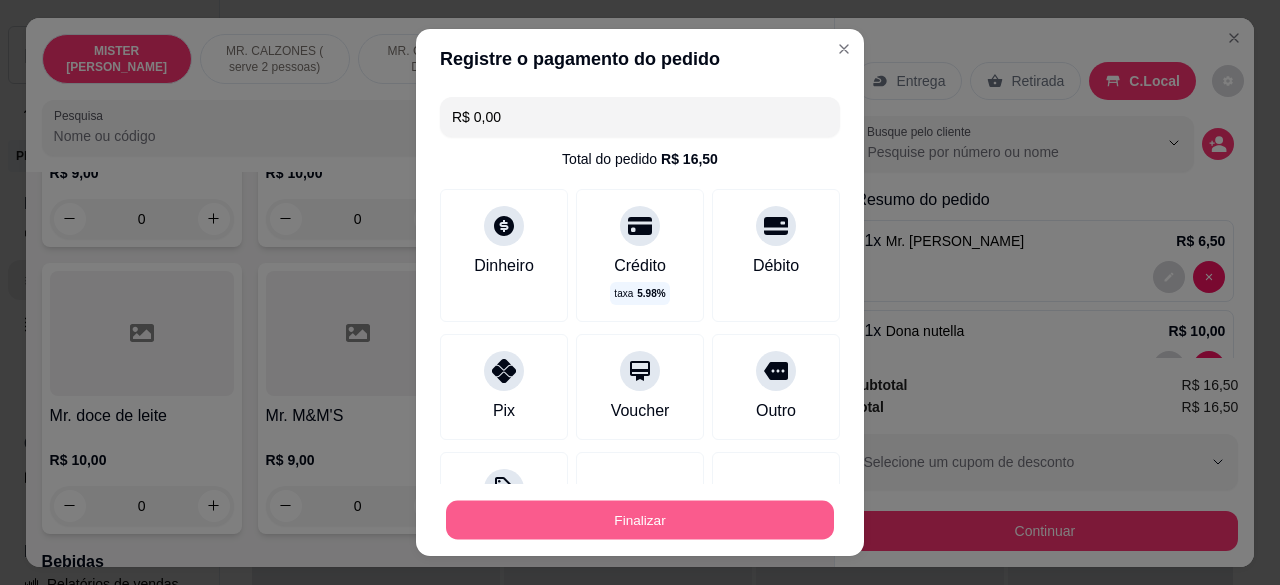 click on "Finalizar" at bounding box center (640, 519) 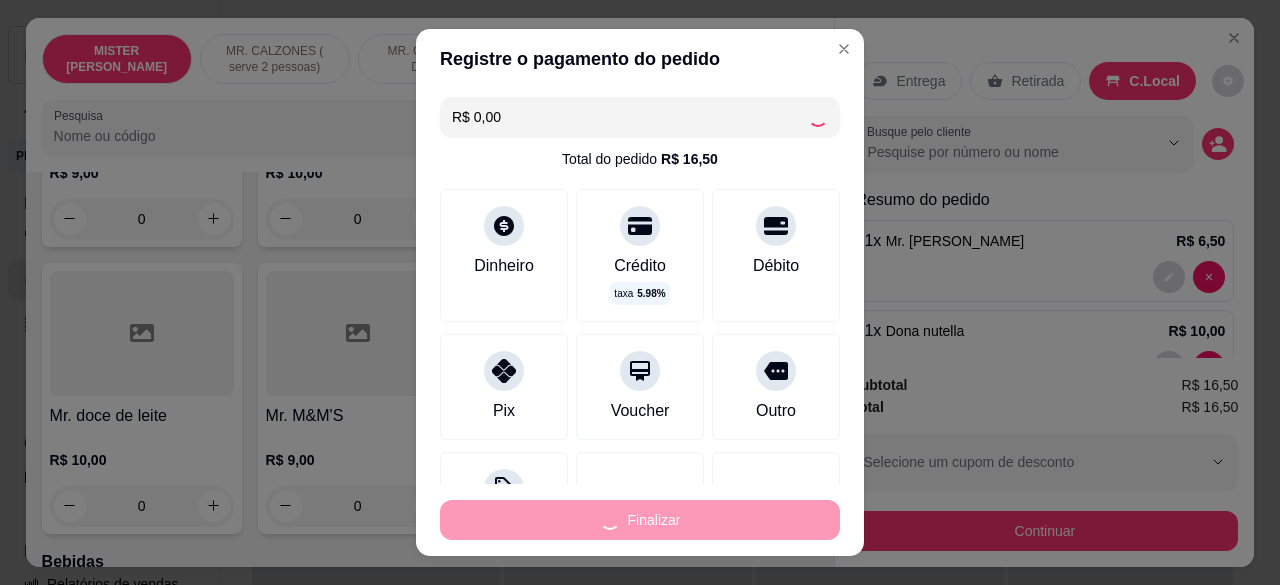 type on "0" 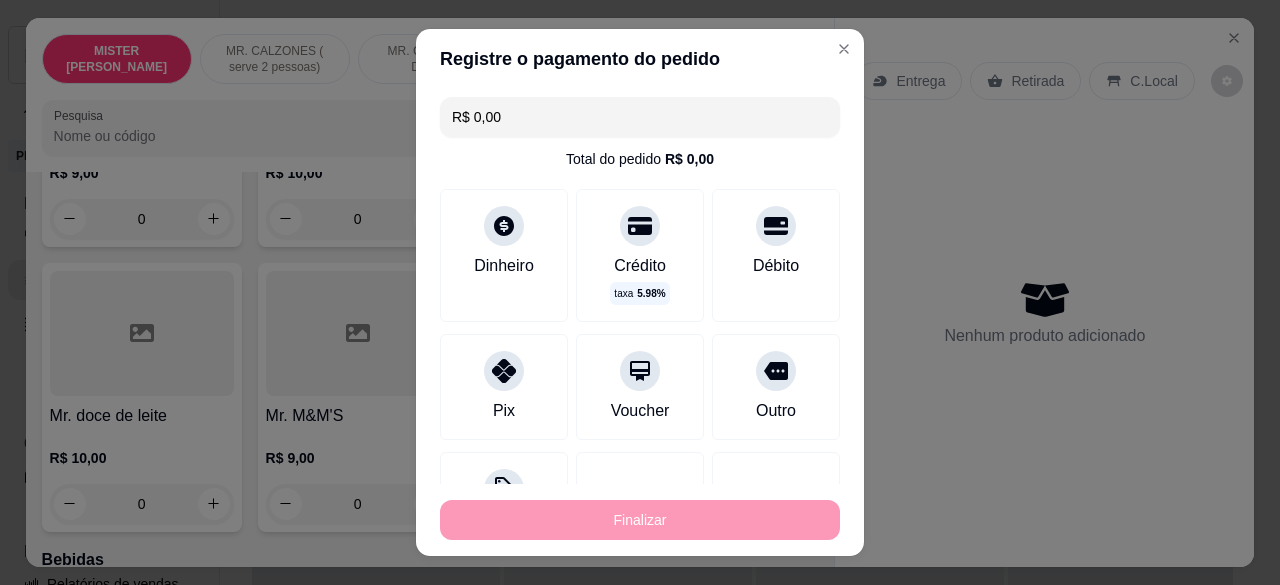 type on "-R$ 16,50" 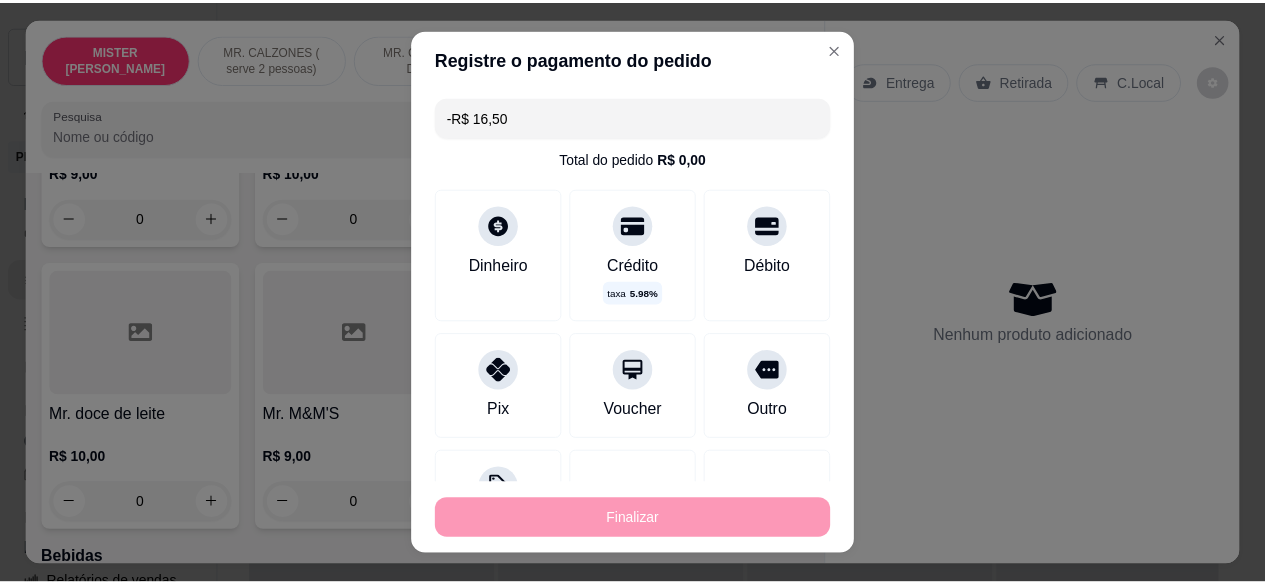 scroll, scrollTop: 3572, scrollLeft: 0, axis: vertical 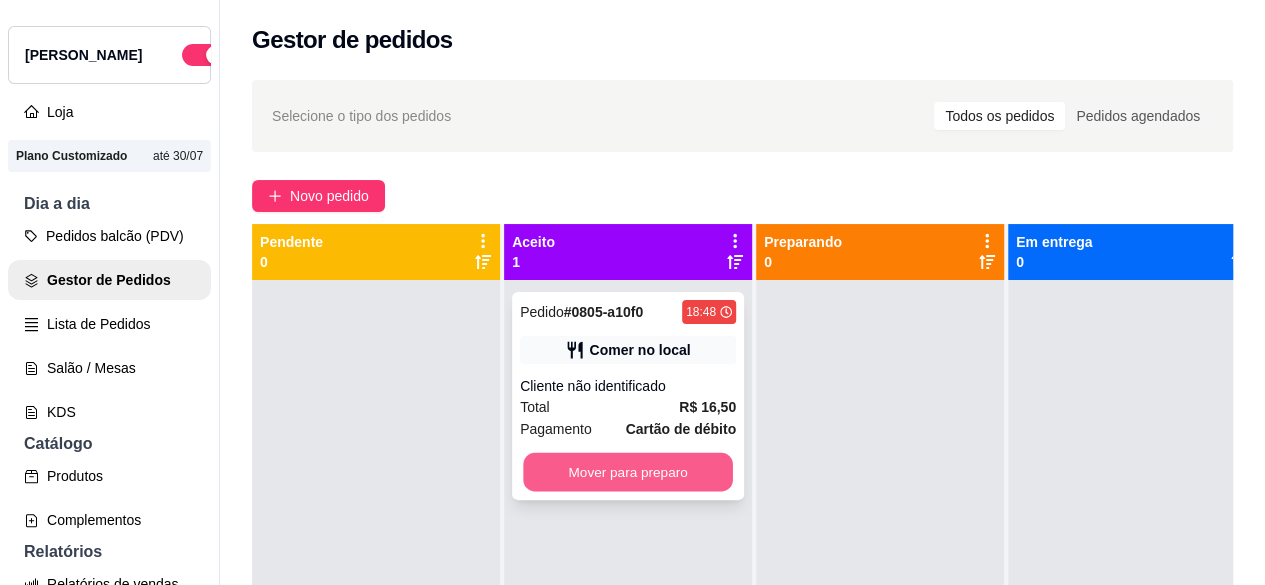 click on "Mover para preparo" at bounding box center [628, 472] 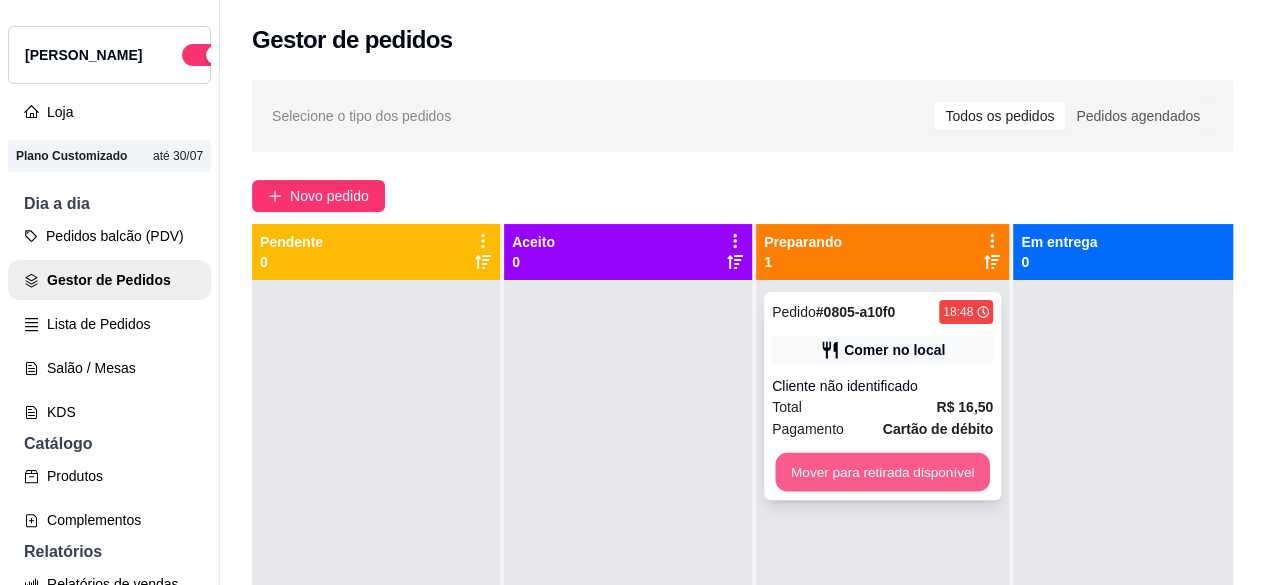 click on "Mover para retirada disponível" at bounding box center (882, 472) 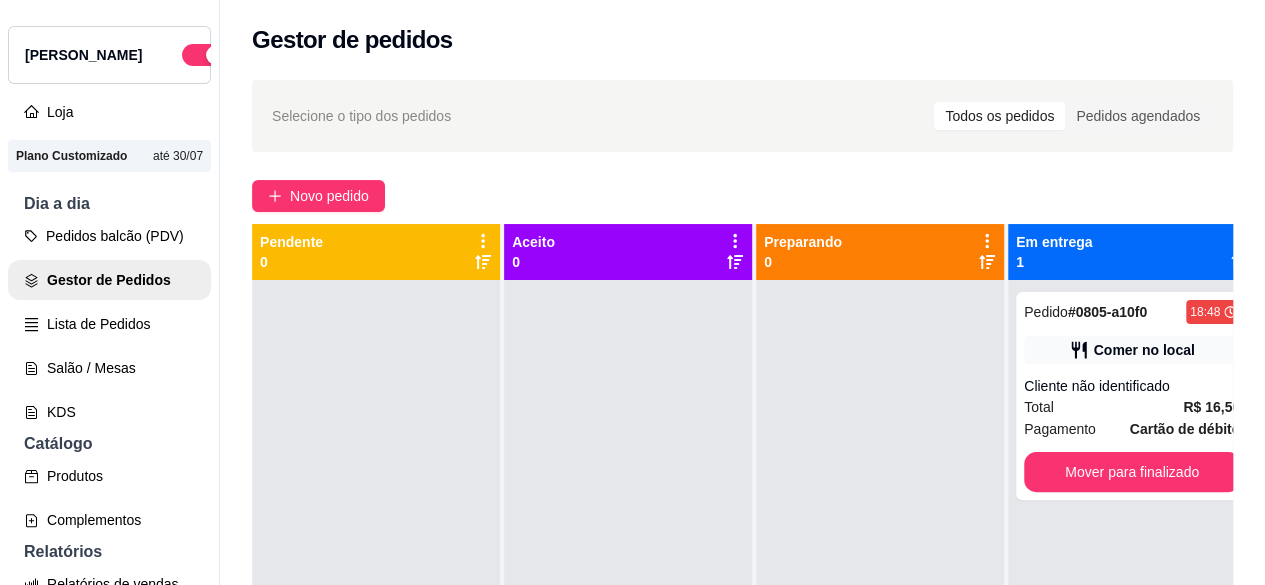 click at bounding box center [880, 572] 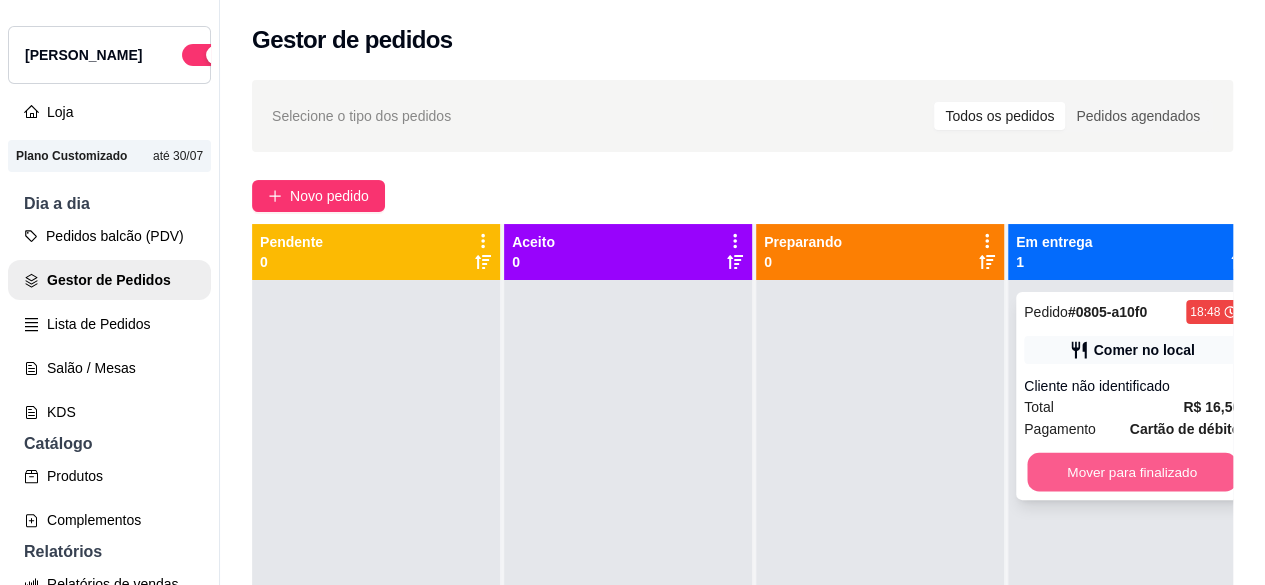 click on "Mover para finalizado" at bounding box center [1132, 472] 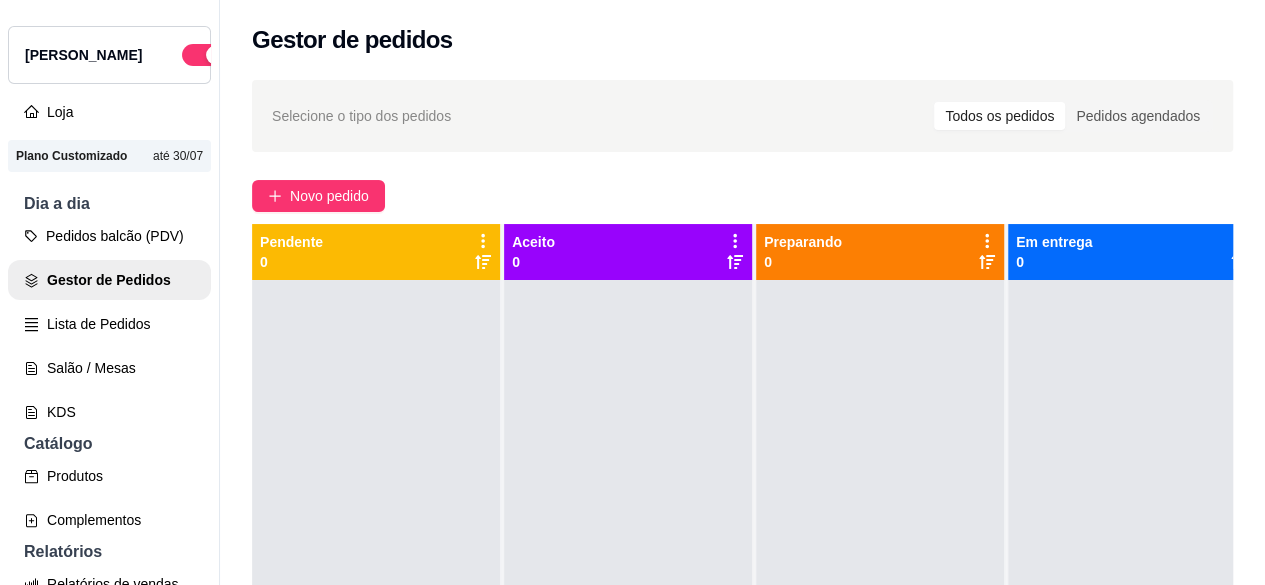 click at bounding box center [628, 572] 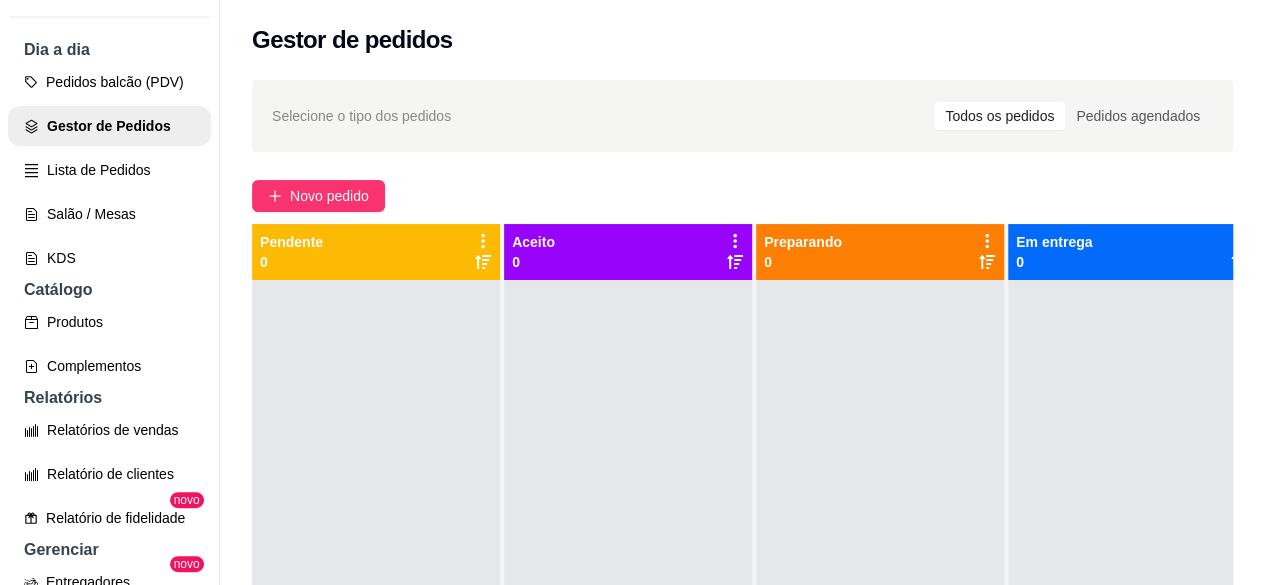 scroll, scrollTop: 170, scrollLeft: 0, axis: vertical 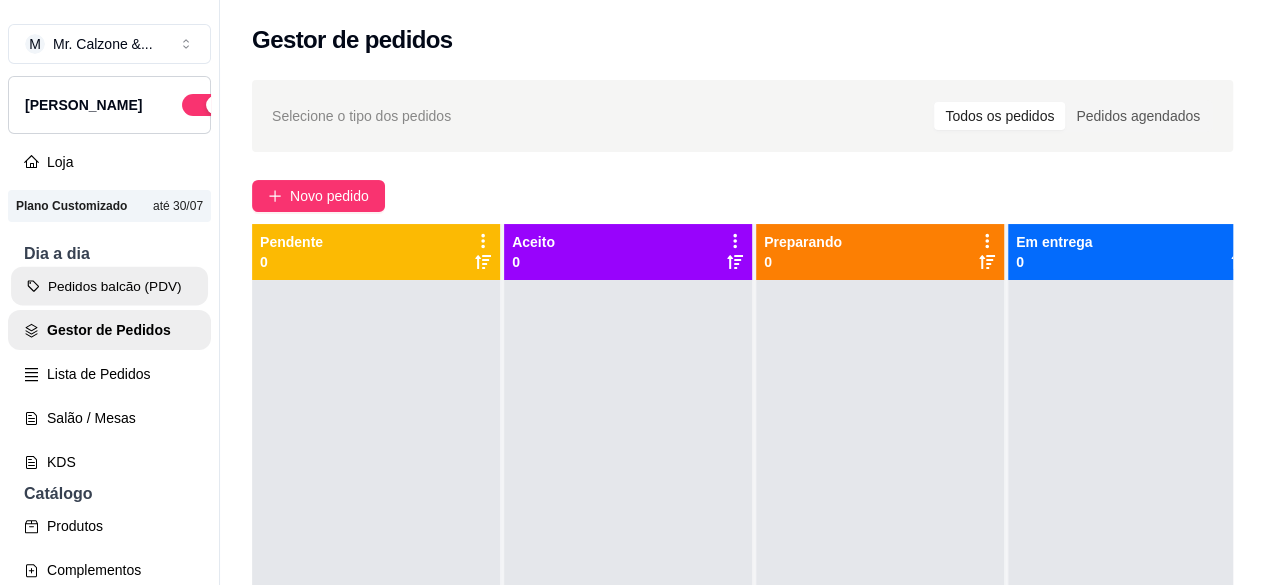 click on "Pedidos balcão (PDV)" at bounding box center [109, 286] 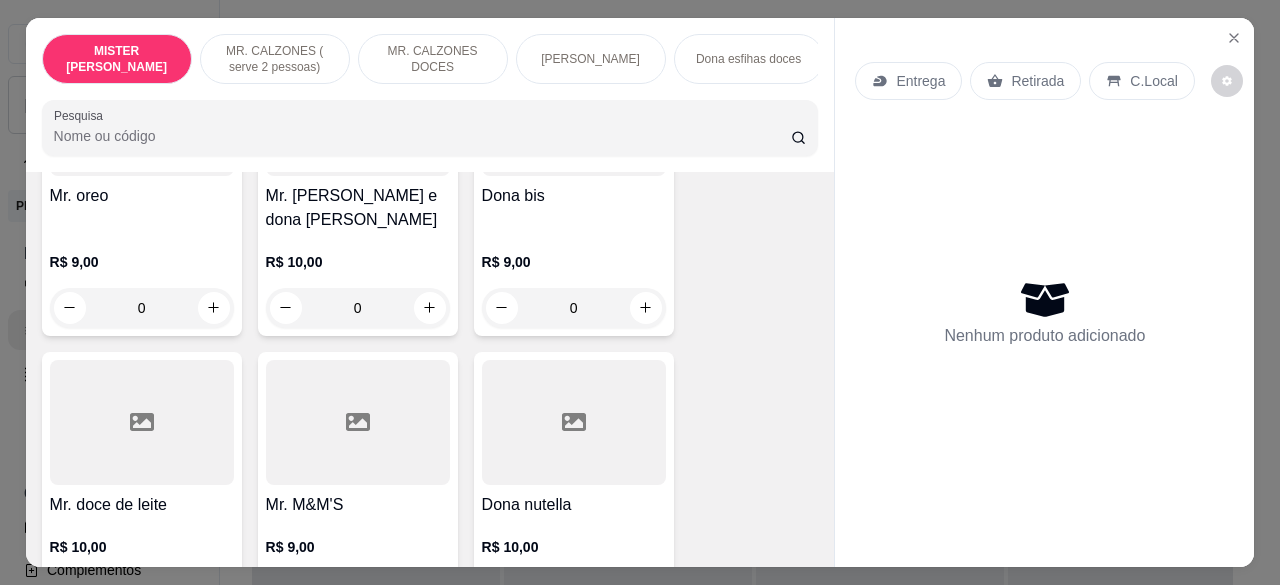 scroll, scrollTop: 3507, scrollLeft: 0, axis: vertical 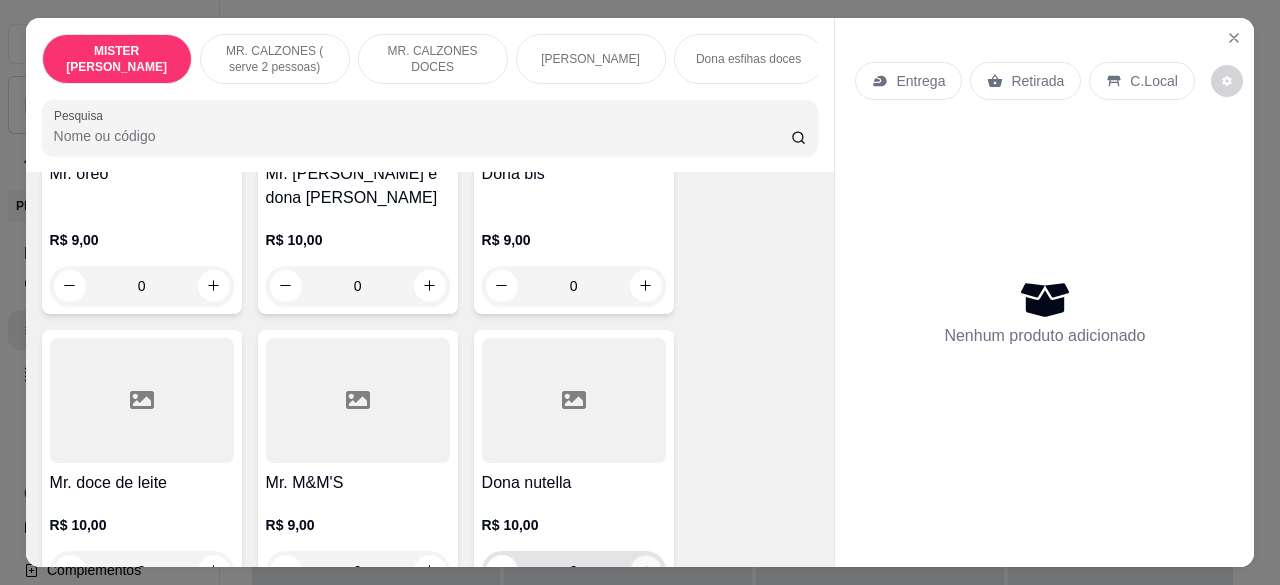 click 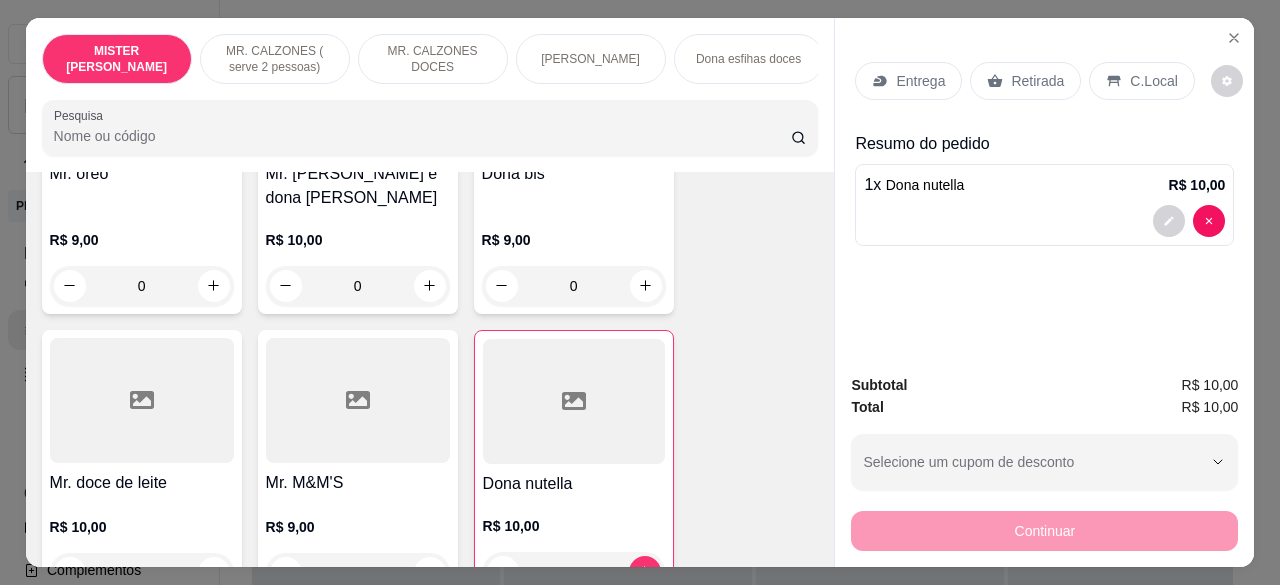 click on "Retirada" at bounding box center [1037, 81] 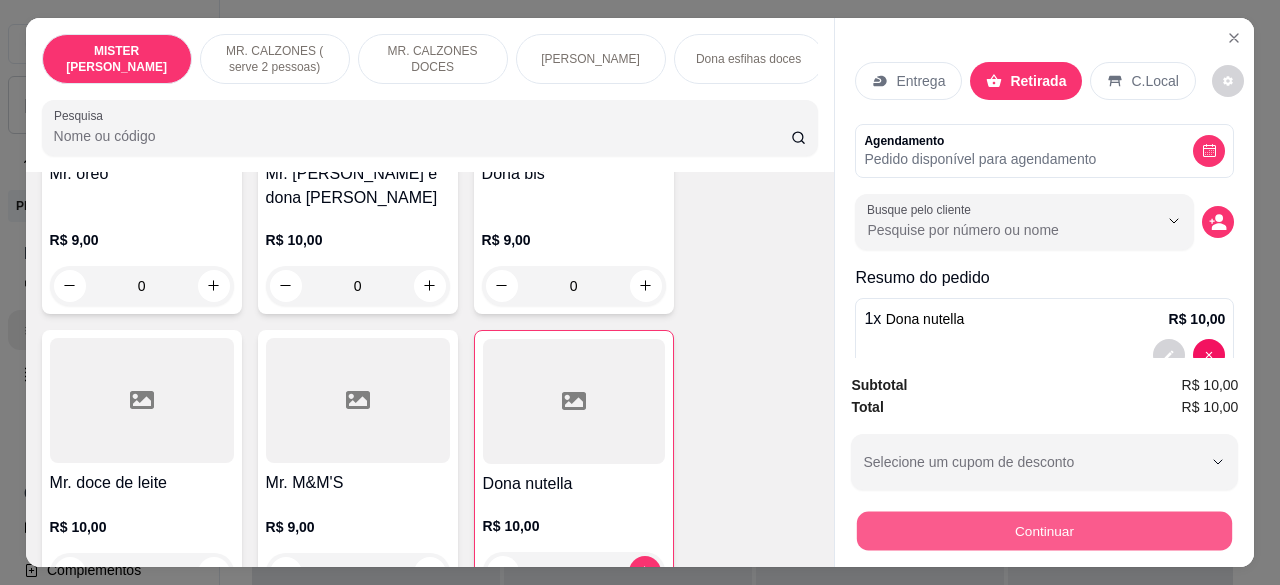 click on "Continuar" at bounding box center (1044, 531) 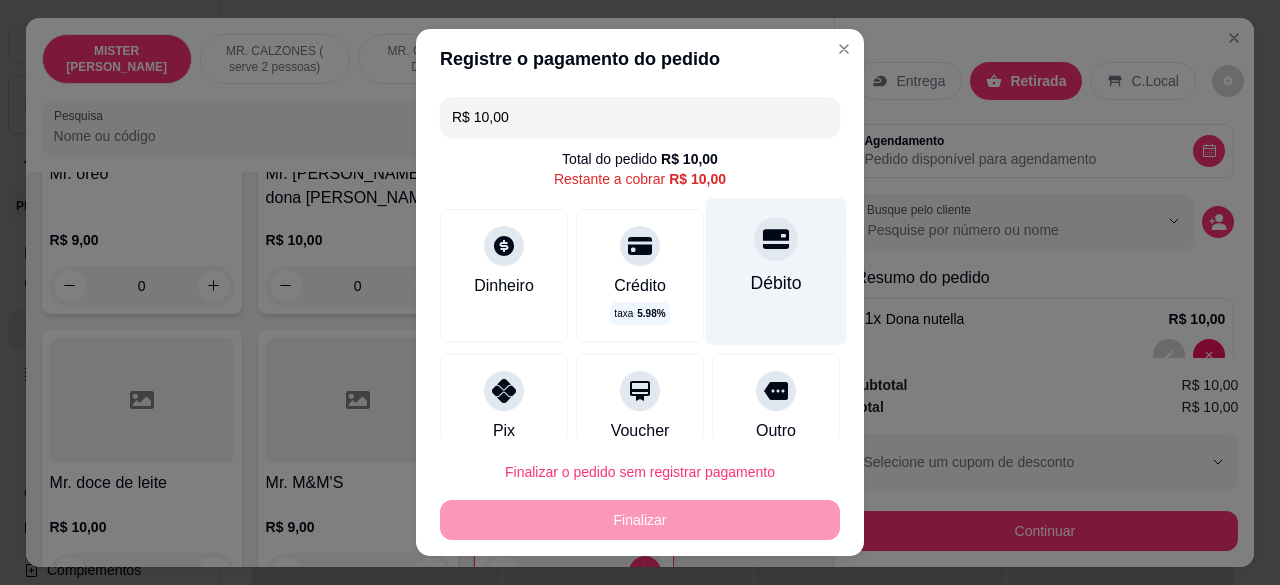 click on "Débito" at bounding box center (776, 272) 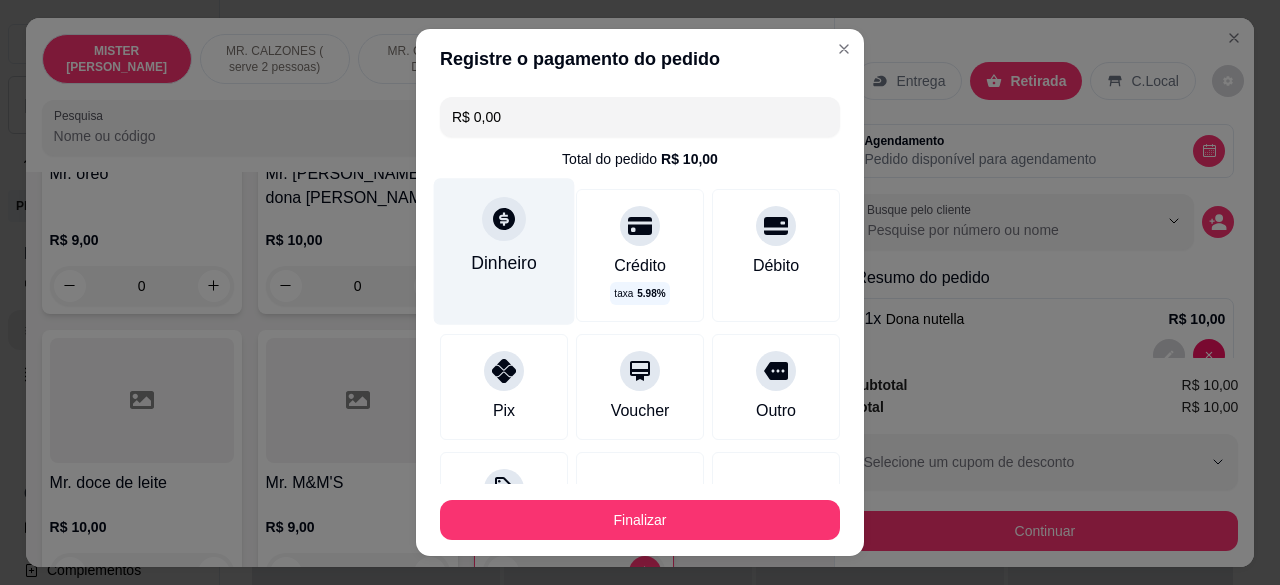 click on "Dinheiro" at bounding box center (504, 252) 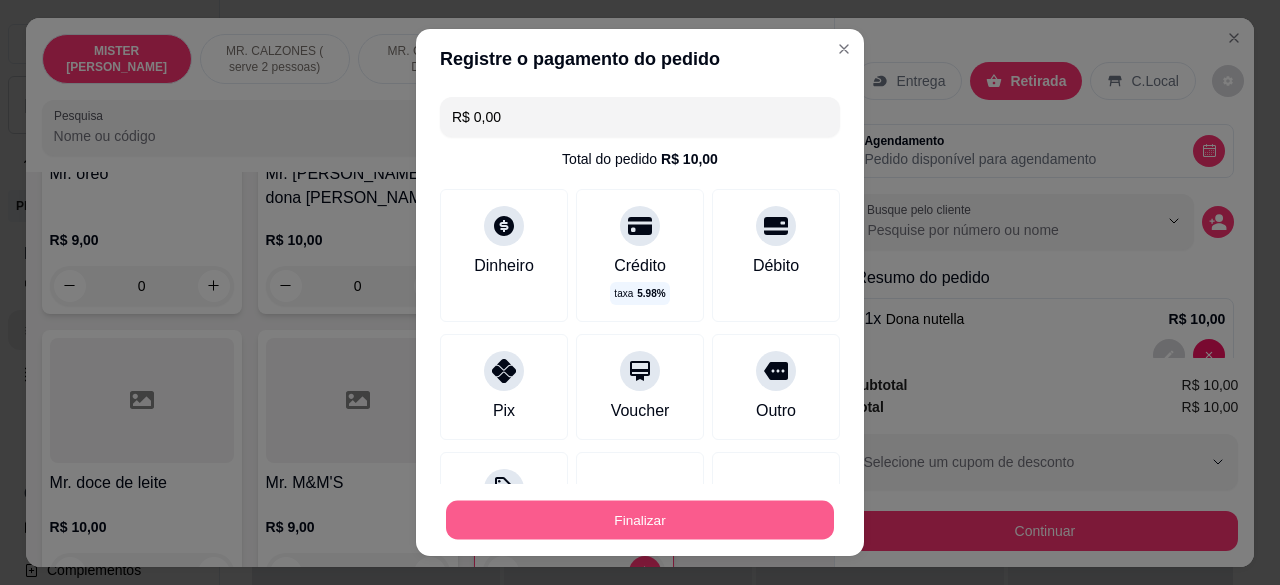 click on "Finalizar" at bounding box center [640, 519] 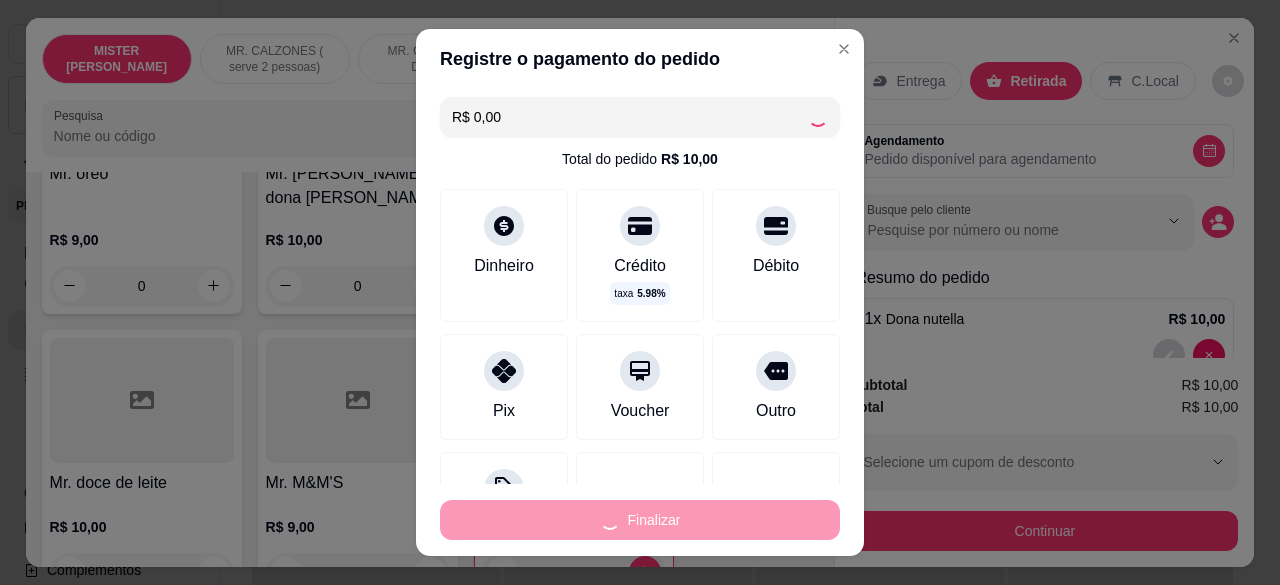 type on "0" 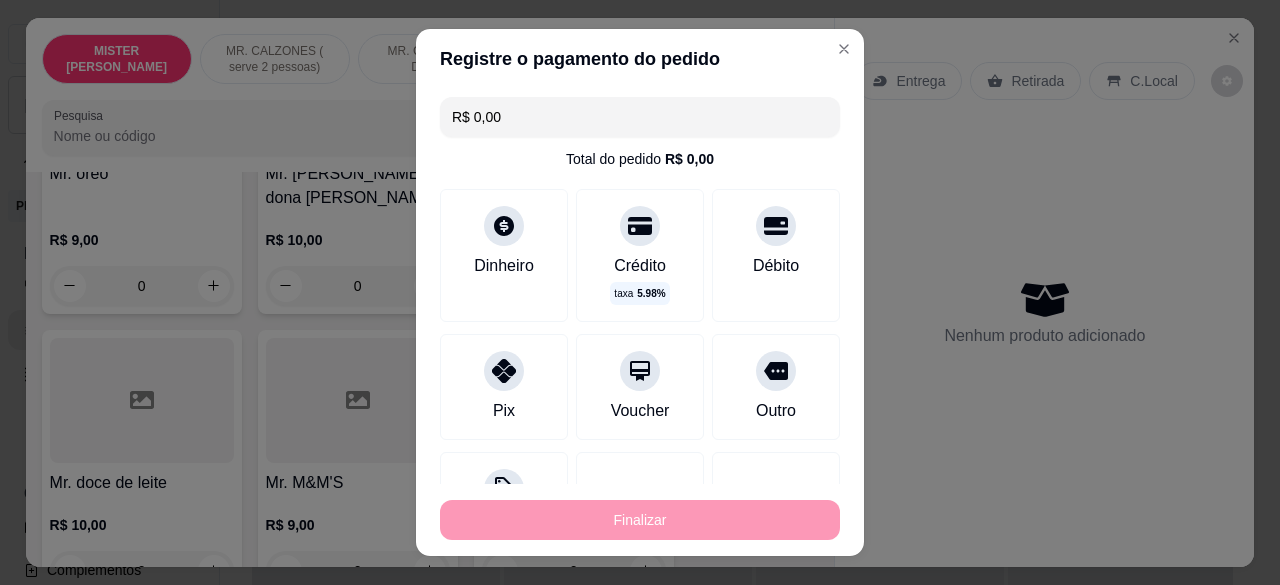 type on "-R$ 10,00" 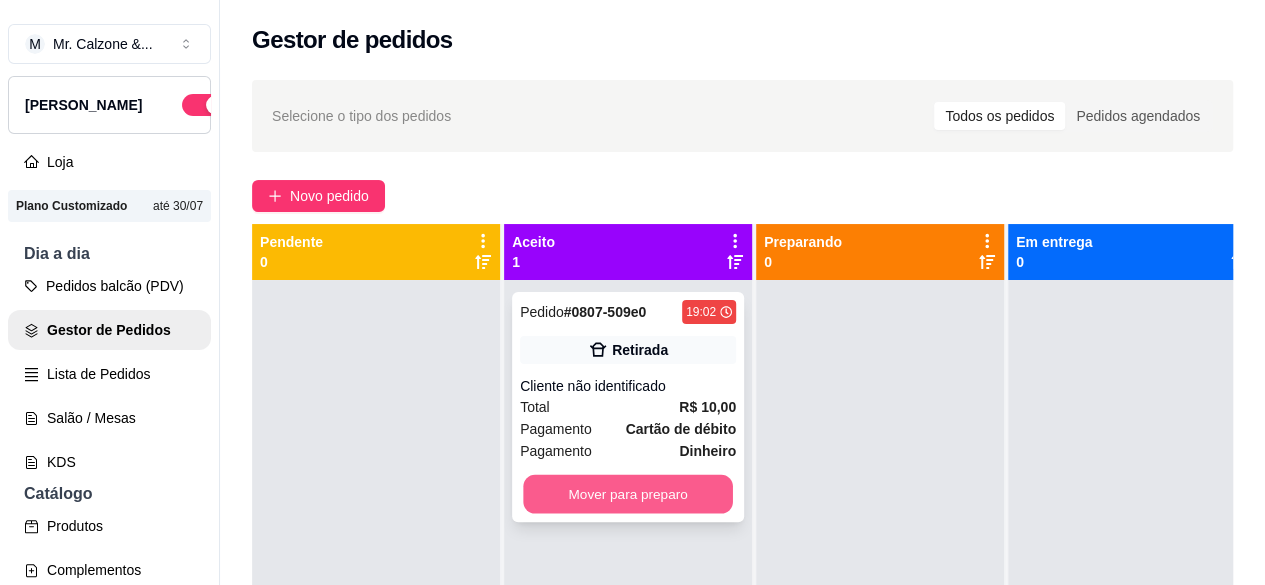 click on "Mover para preparo" at bounding box center (628, 494) 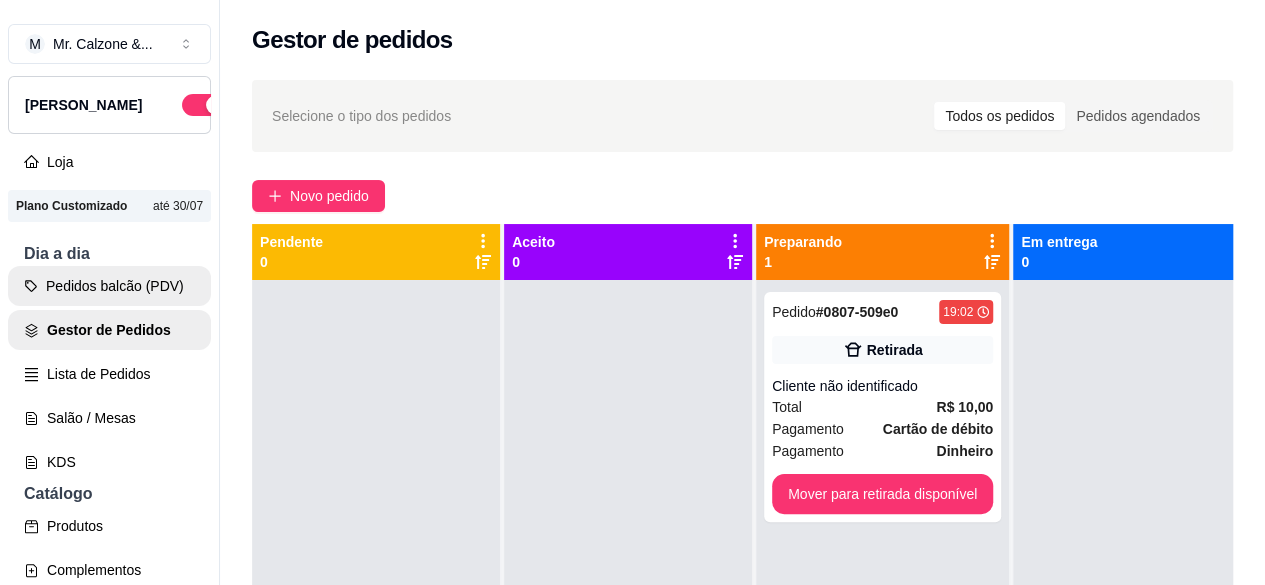click on "Pedidos balcão (PDV)" at bounding box center (109, 286) 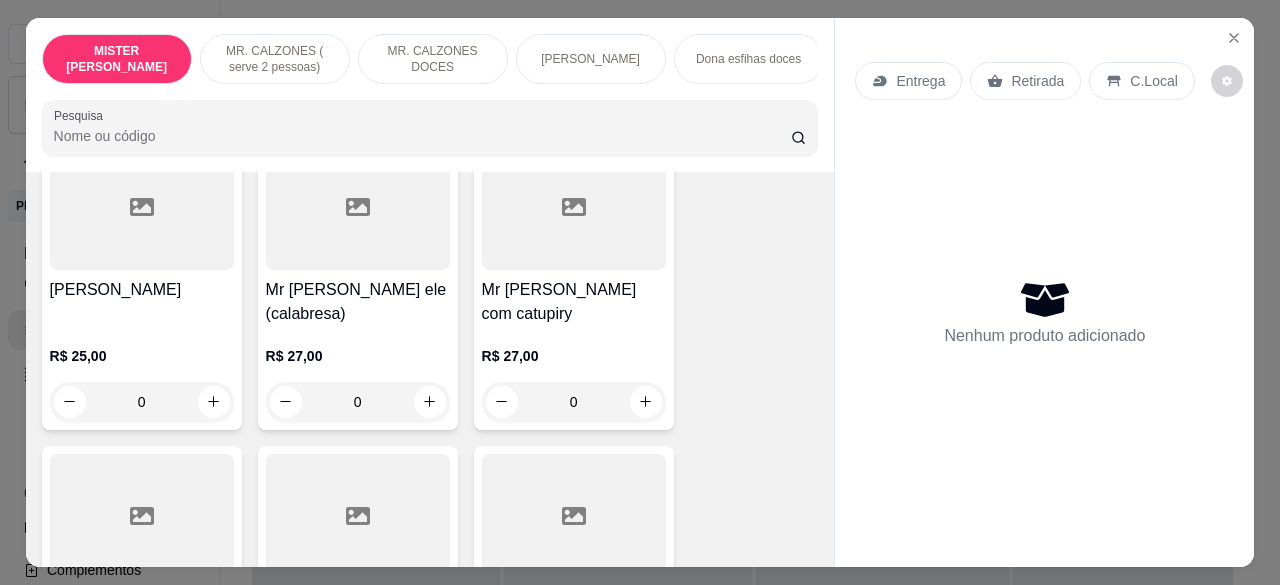scroll, scrollTop: 876, scrollLeft: 0, axis: vertical 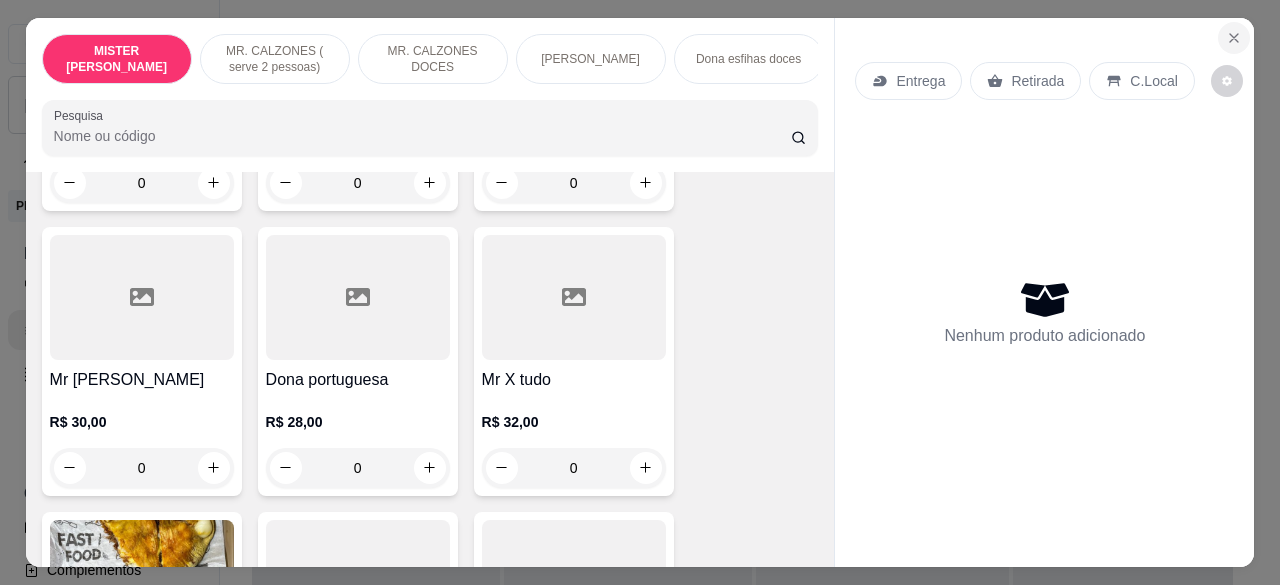 click 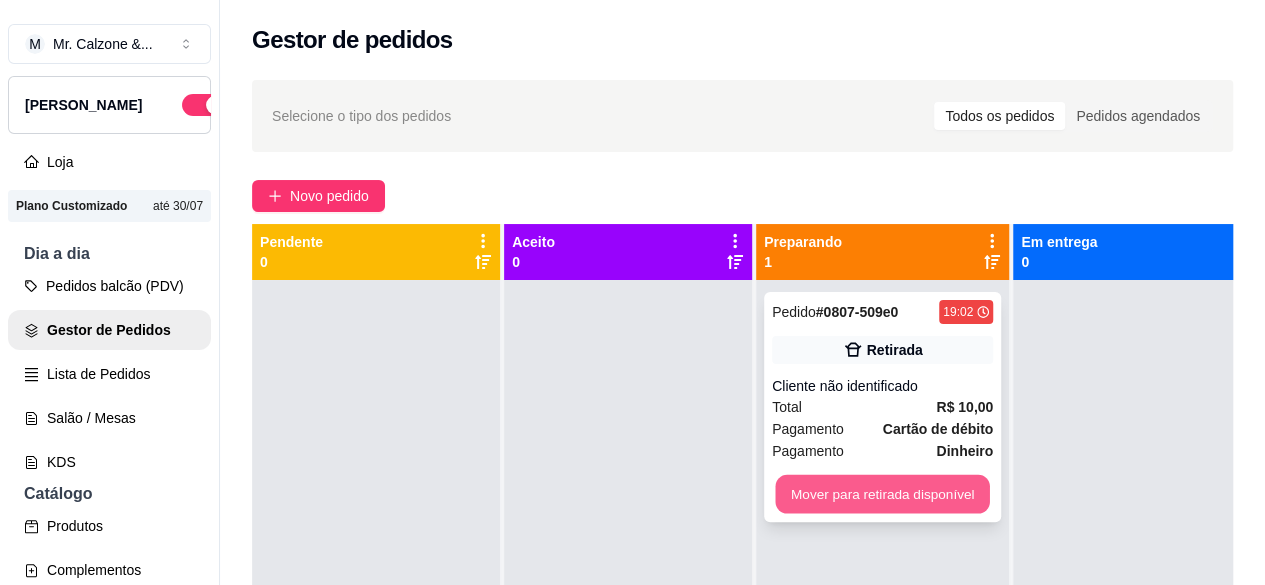 click on "Mover para retirada disponível" at bounding box center (882, 494) 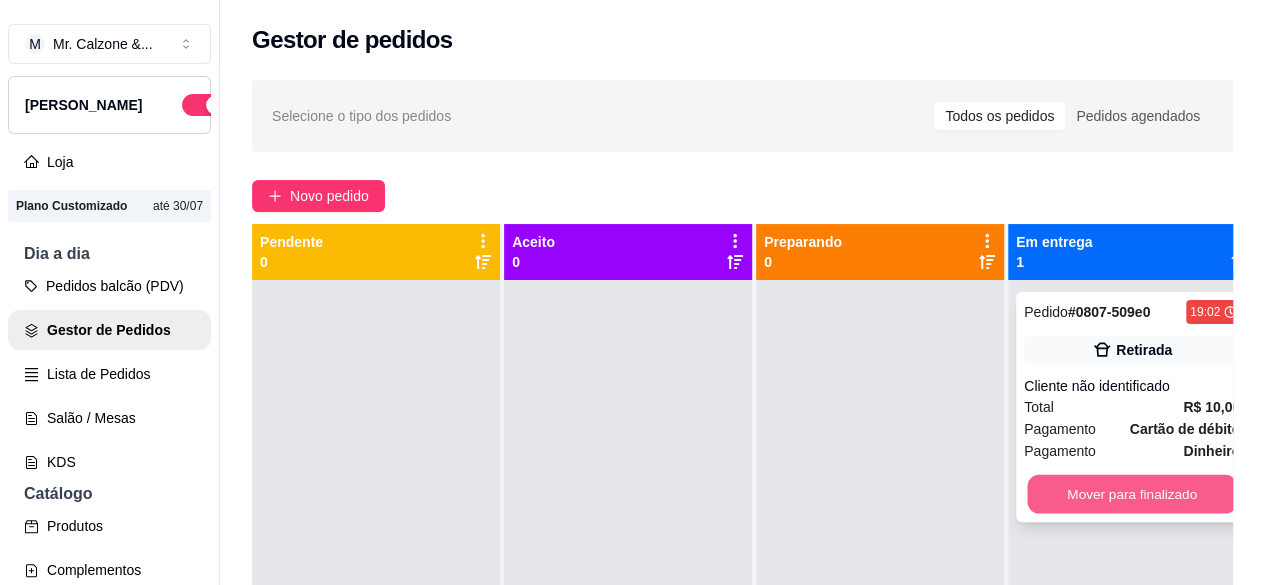 click on "Mover para finalizado" at bounding box center (1132, 494) 